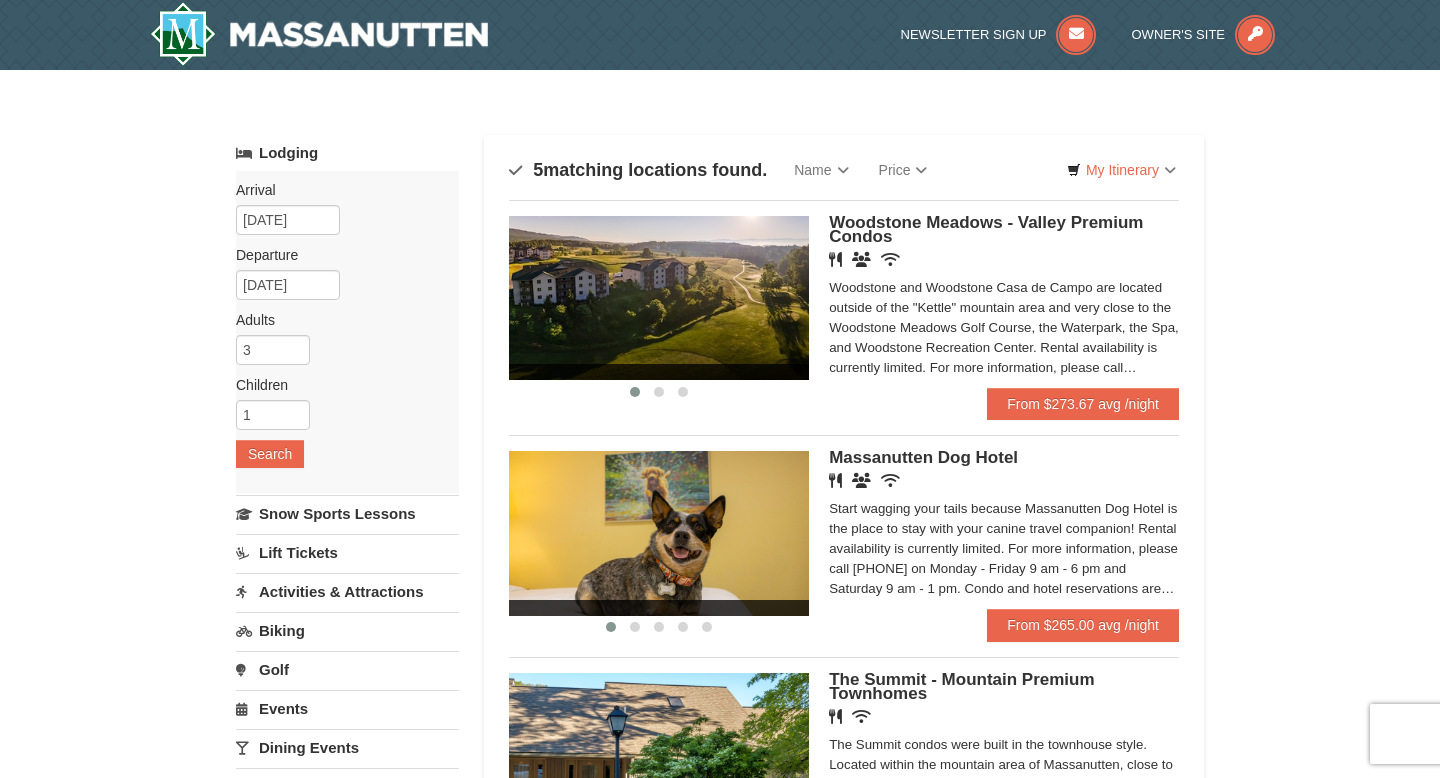 scroll, scrollTop: 0, scrollLeft: 0, axis: both 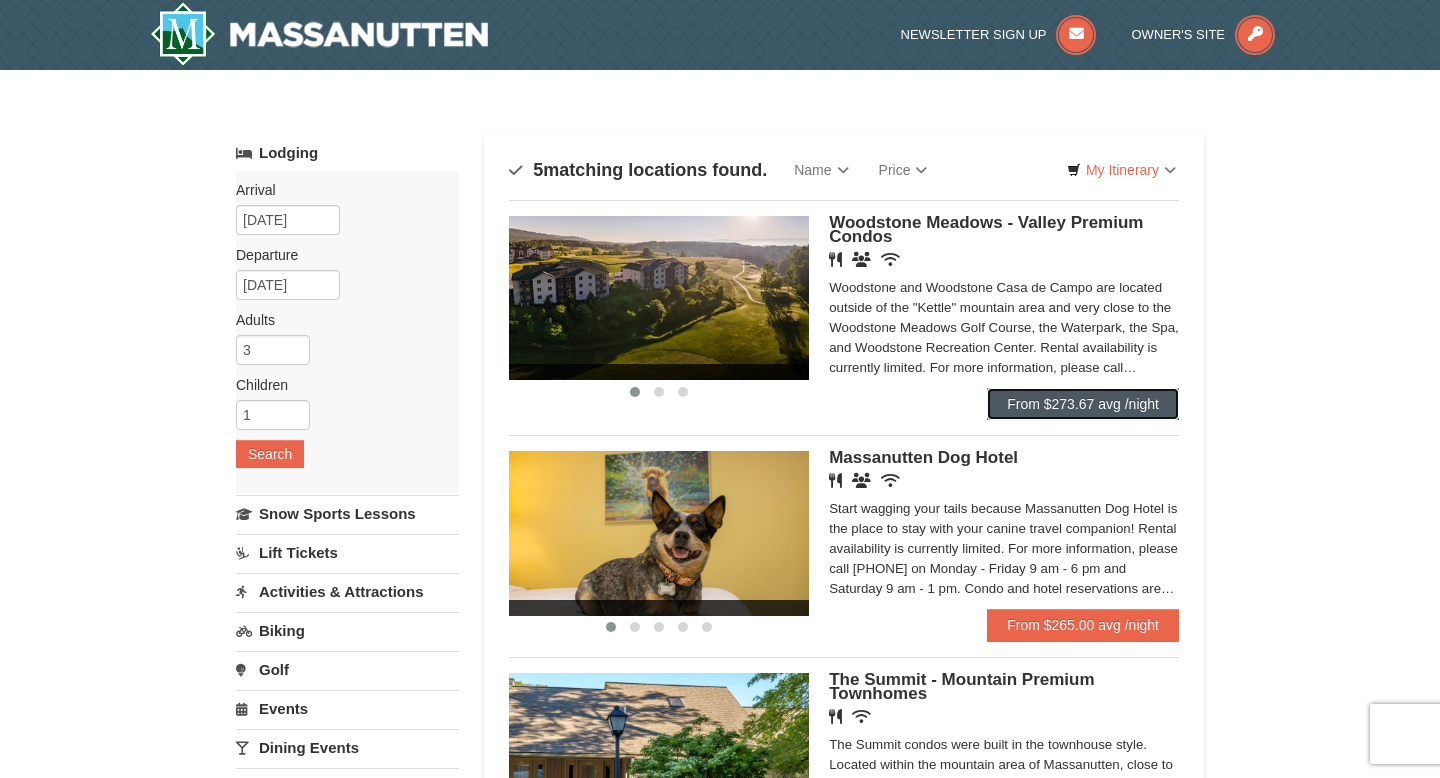 click on "From $273.67 avg /night" at bounding box center (1083, 404) 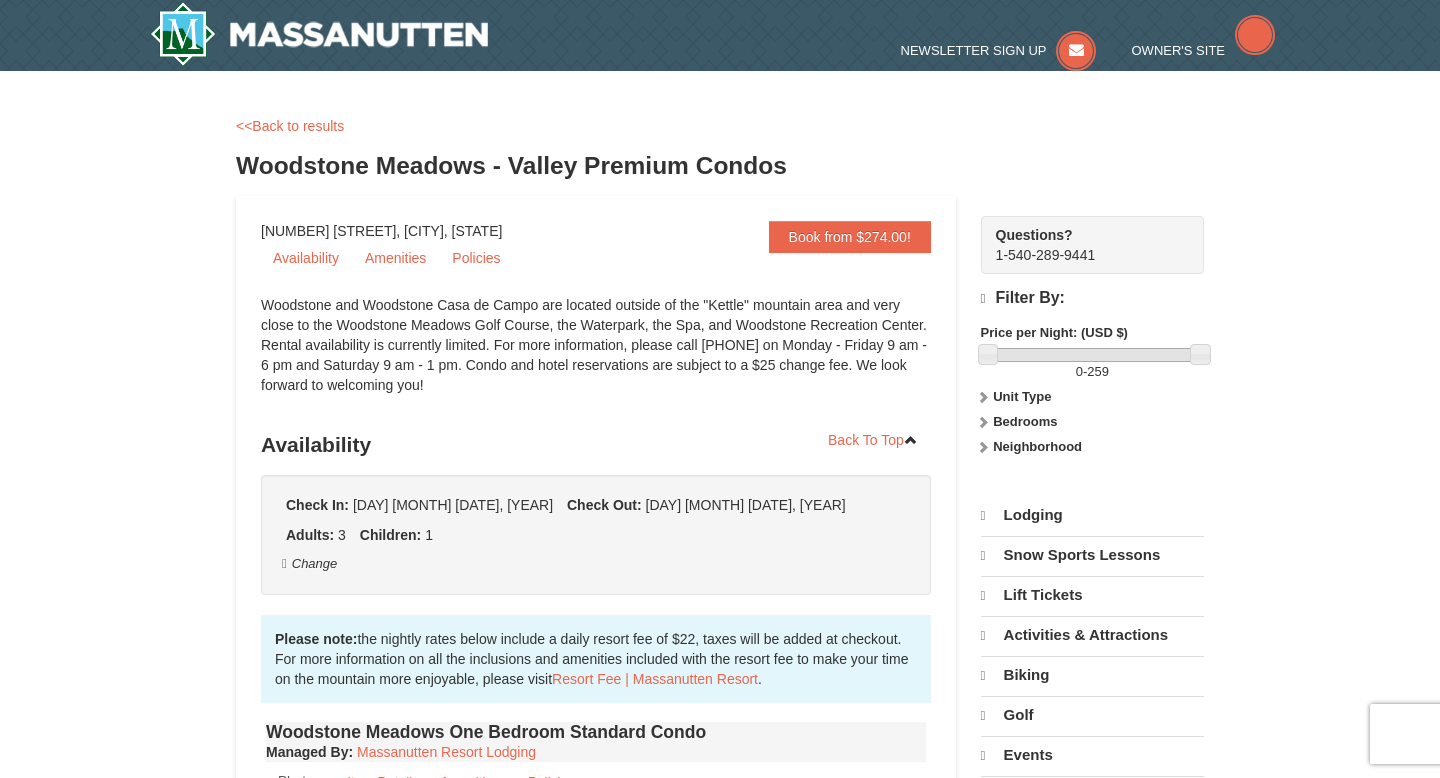 scroll, scrollTop: 0, scrollLeft: 0, axis: both 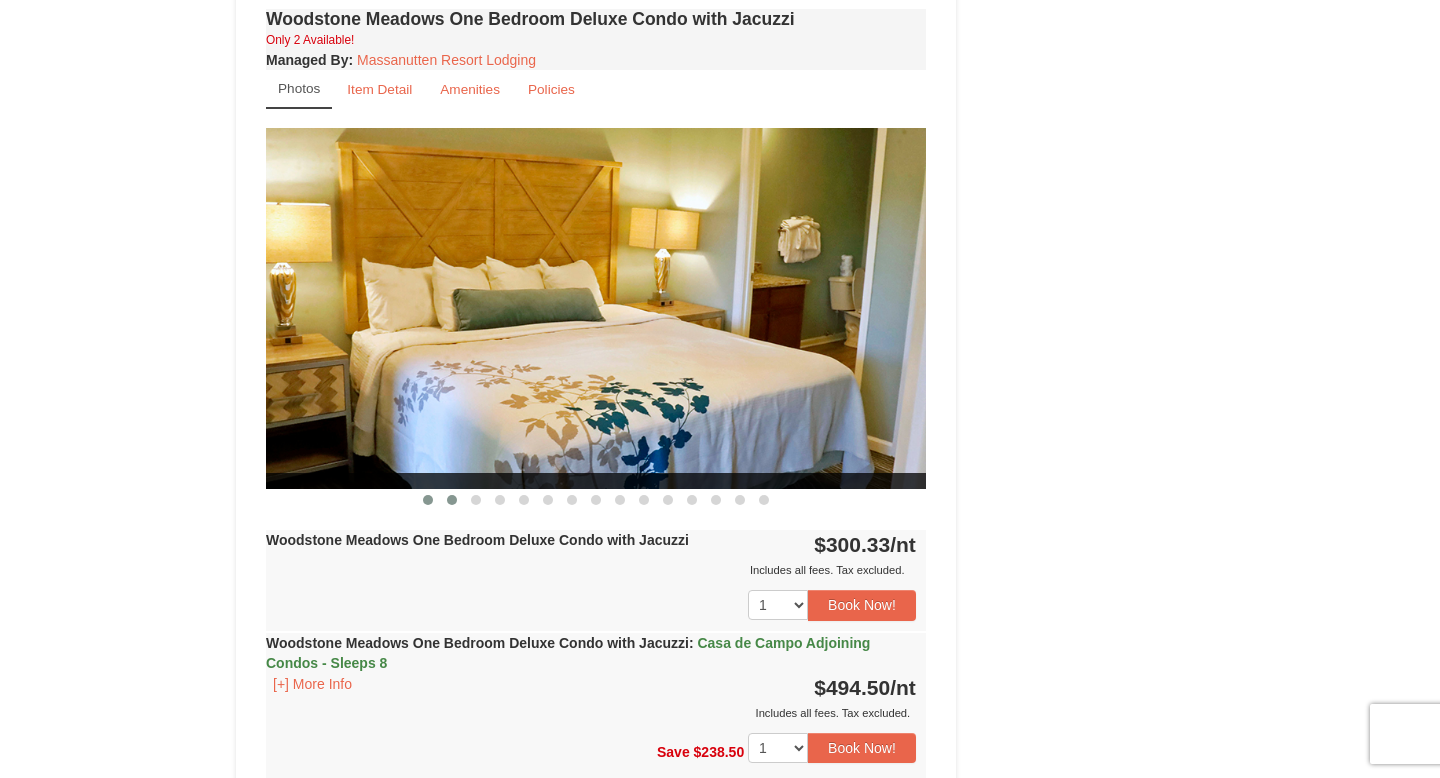click at bounding box center [452, 500] 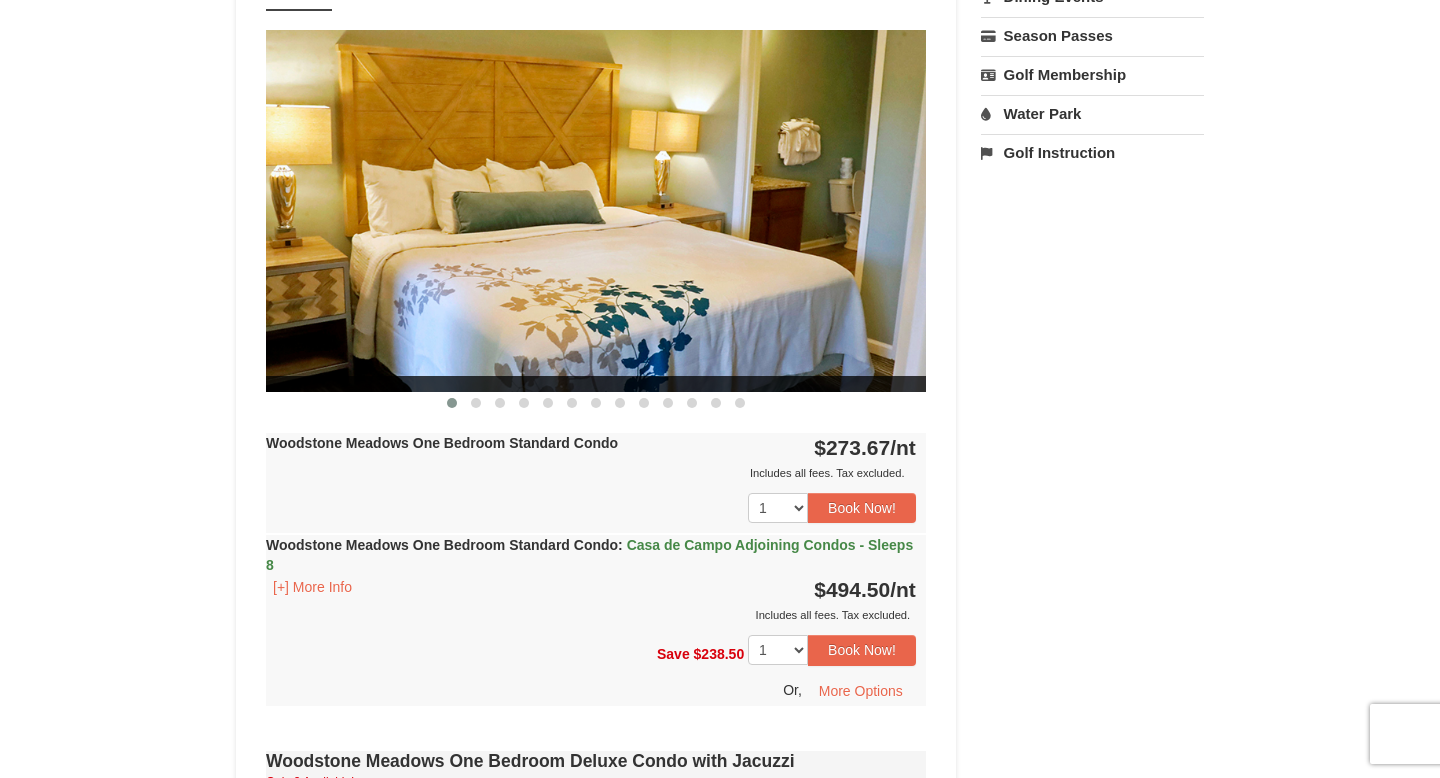 scroll, scrollTop: 694, scrollLeft: 0, axis: vertical 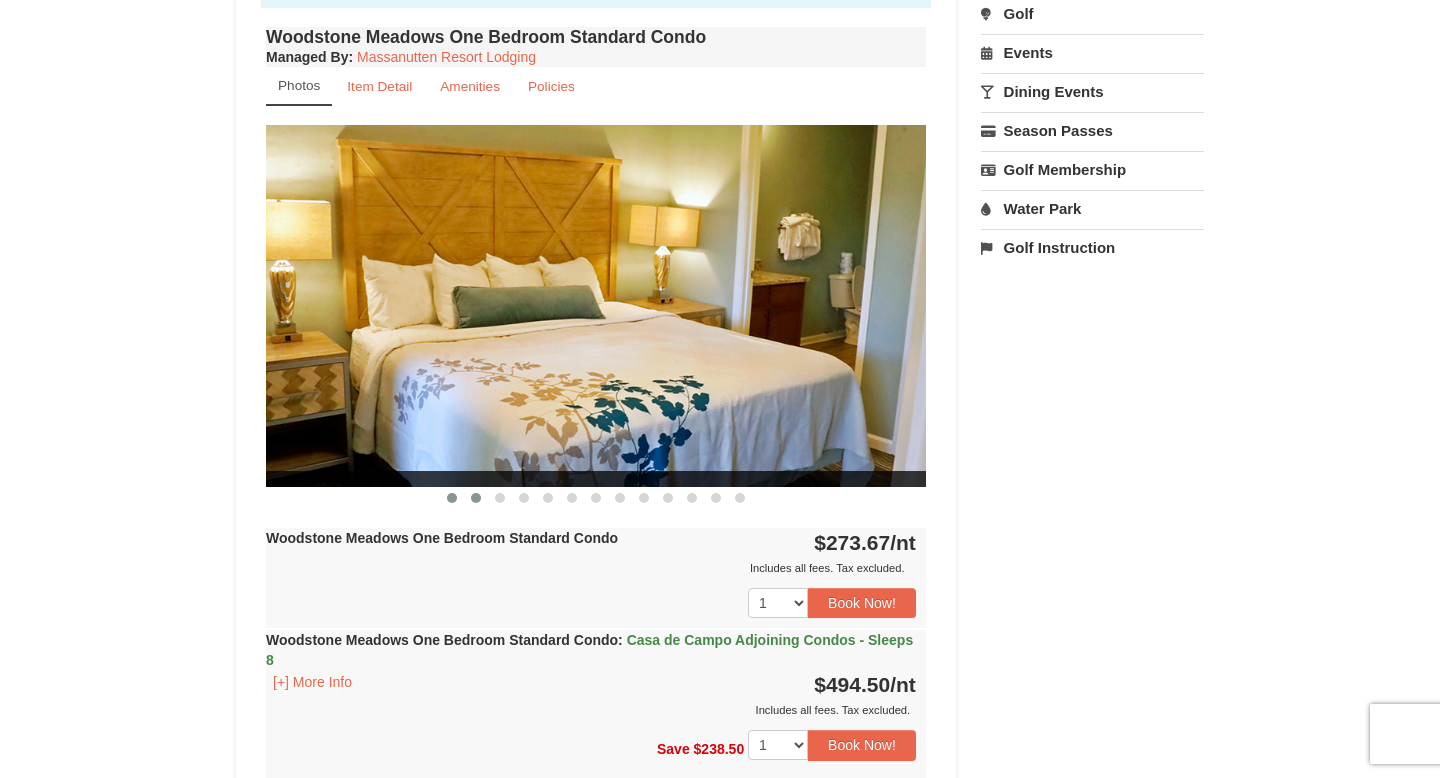 click at bounding box center [476, 498] 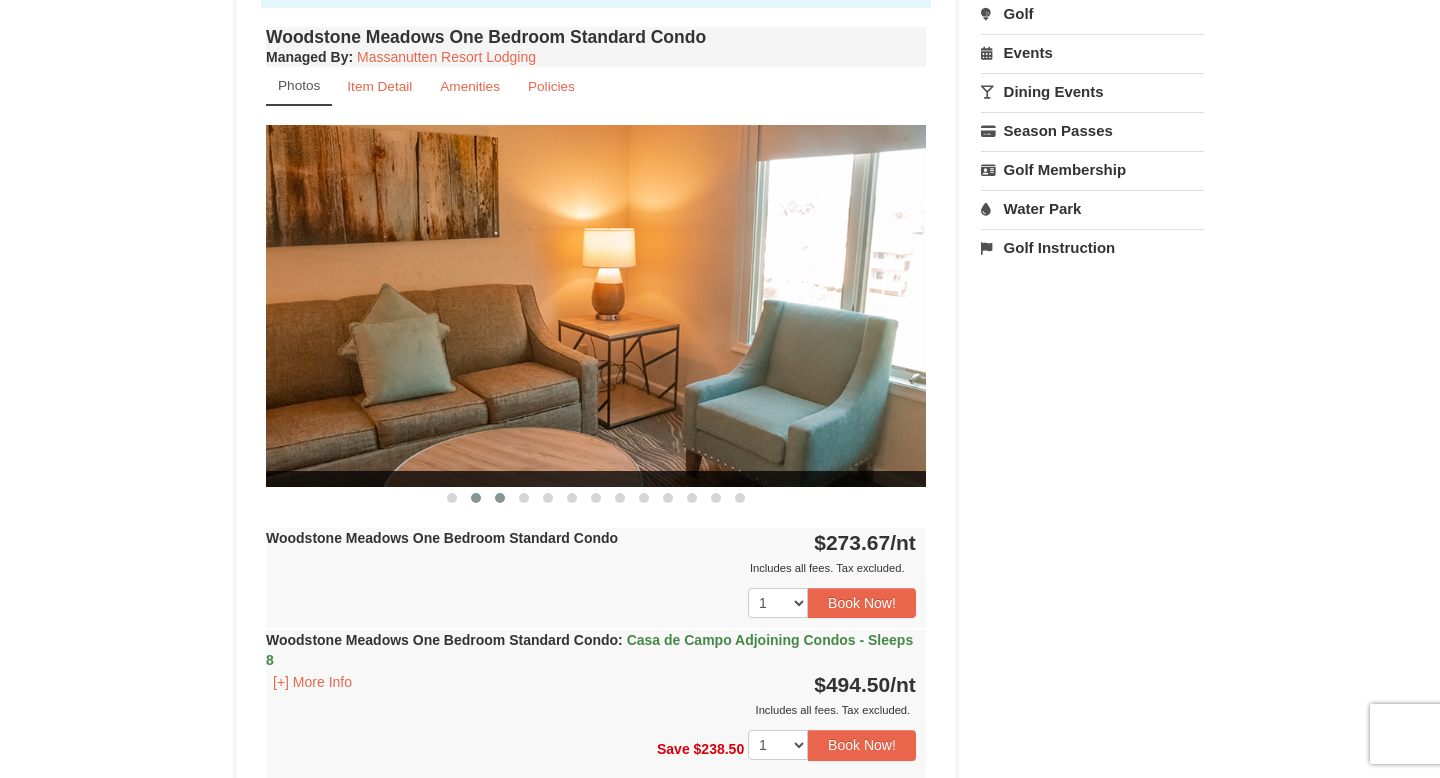 click at bounding box center [500, 498] 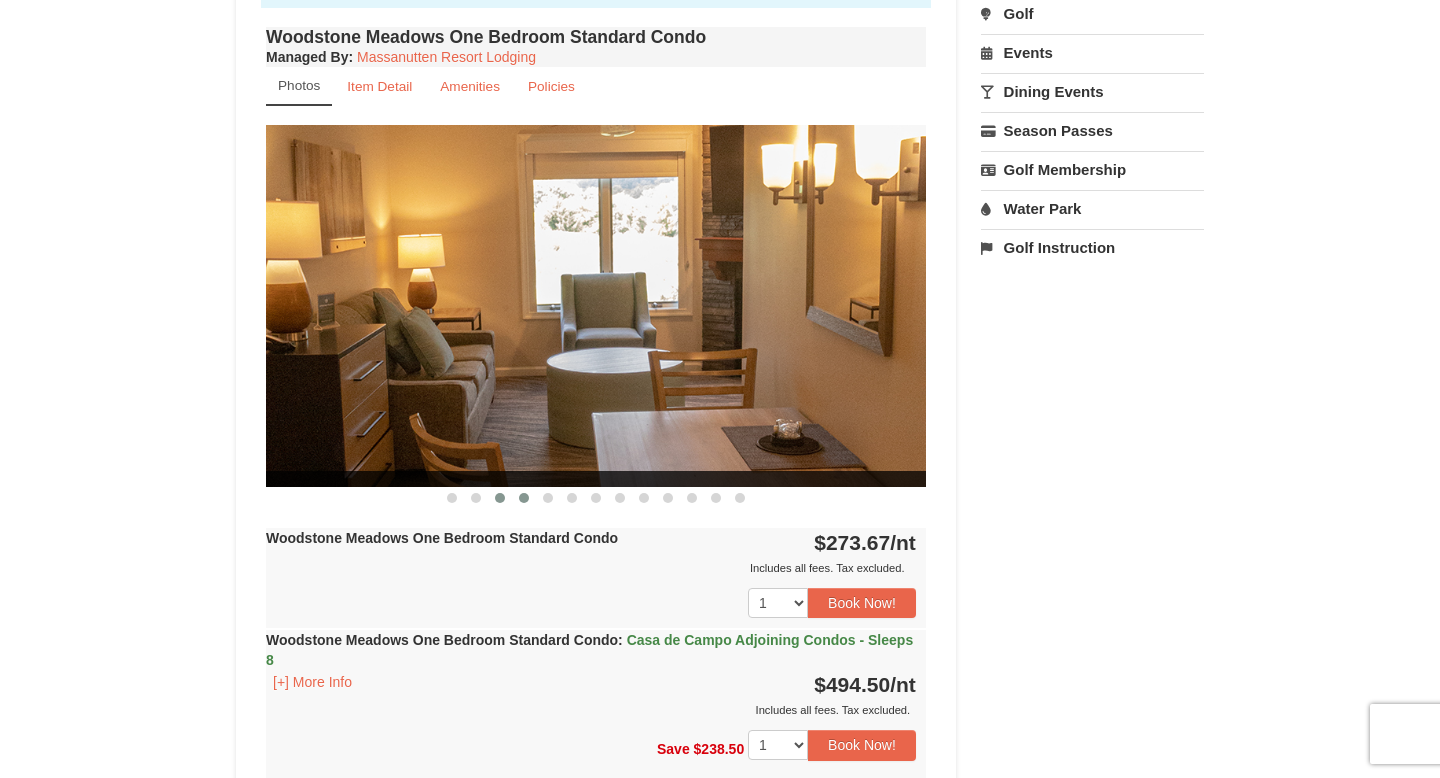 click at bounding box center [524, 498] 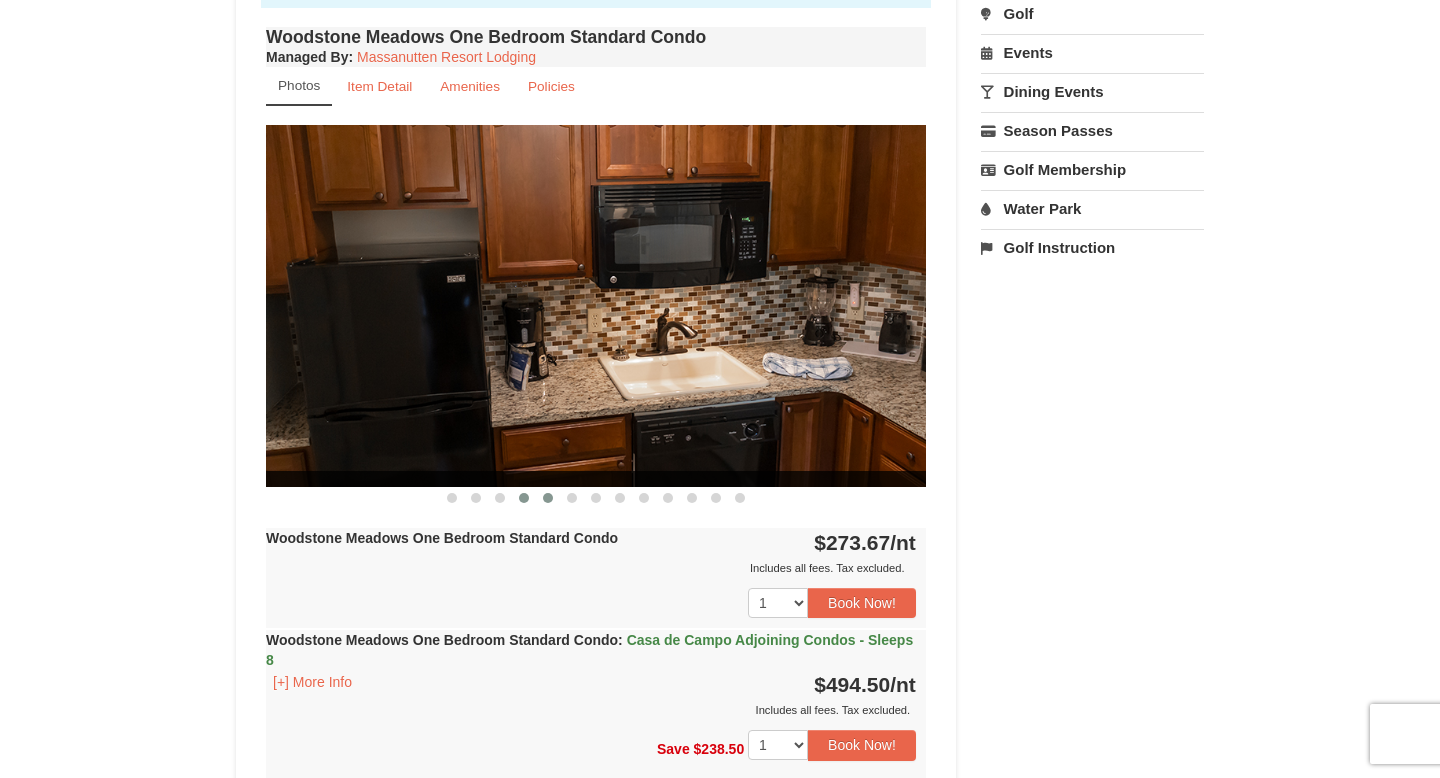 click at bounding box center [548, 498] 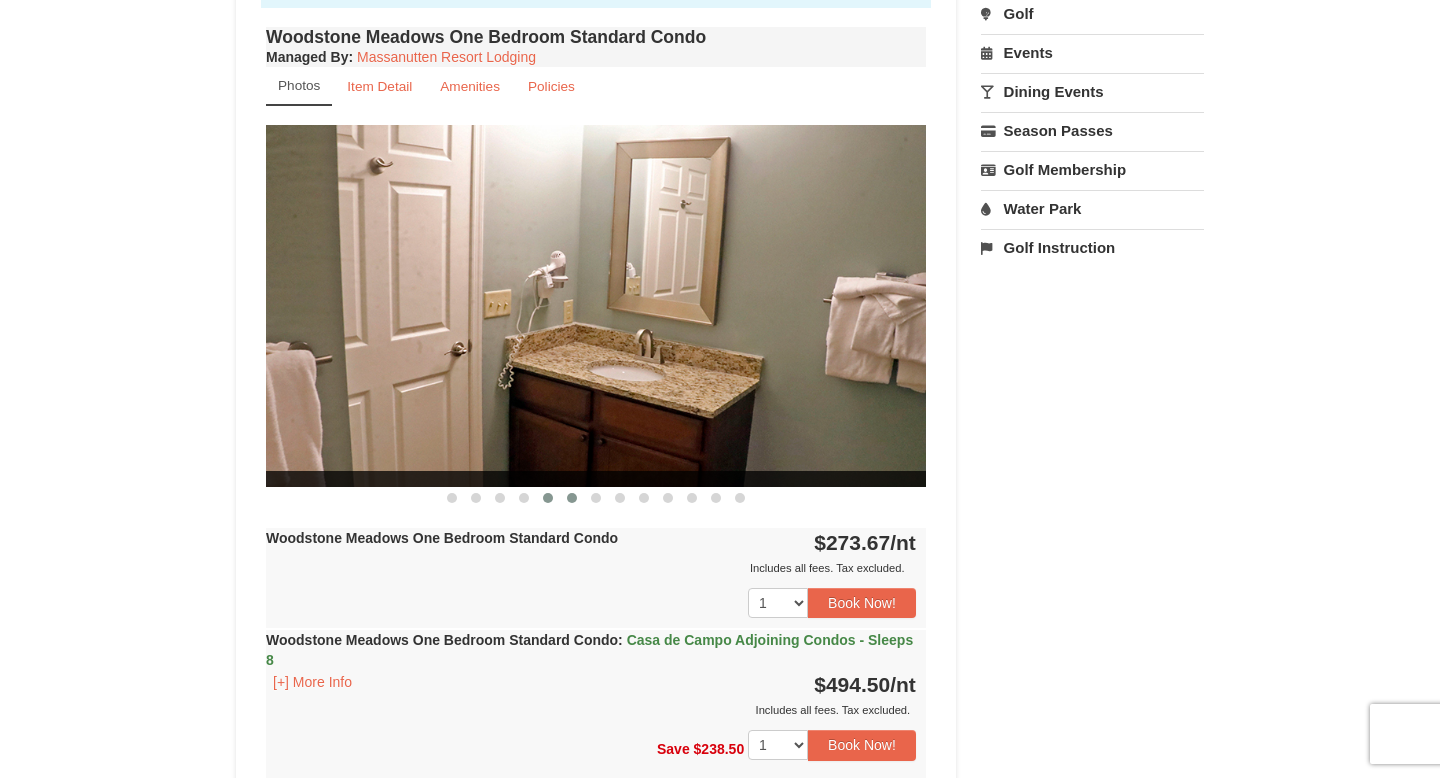 click at bounding box center [572, 498] 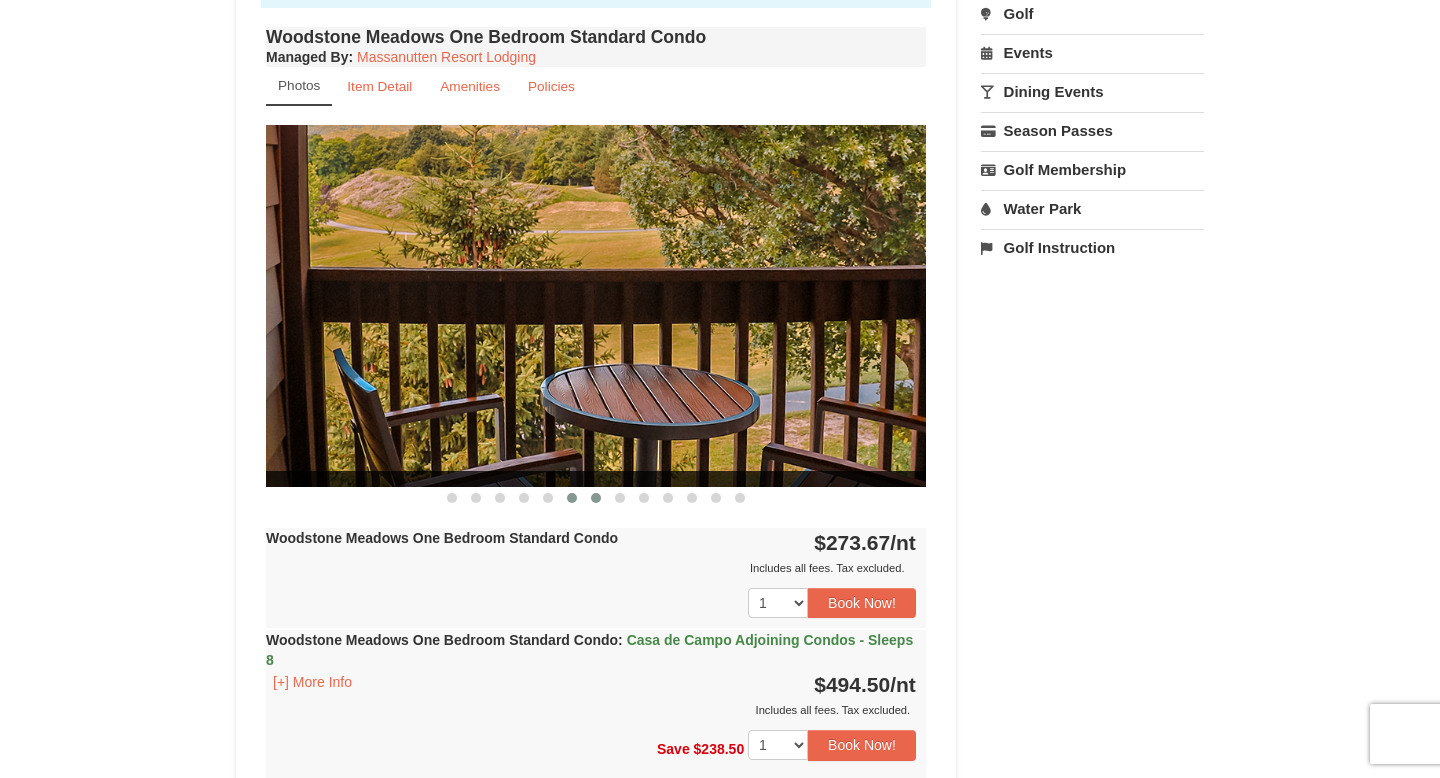 click at bounding box center [596, 498] 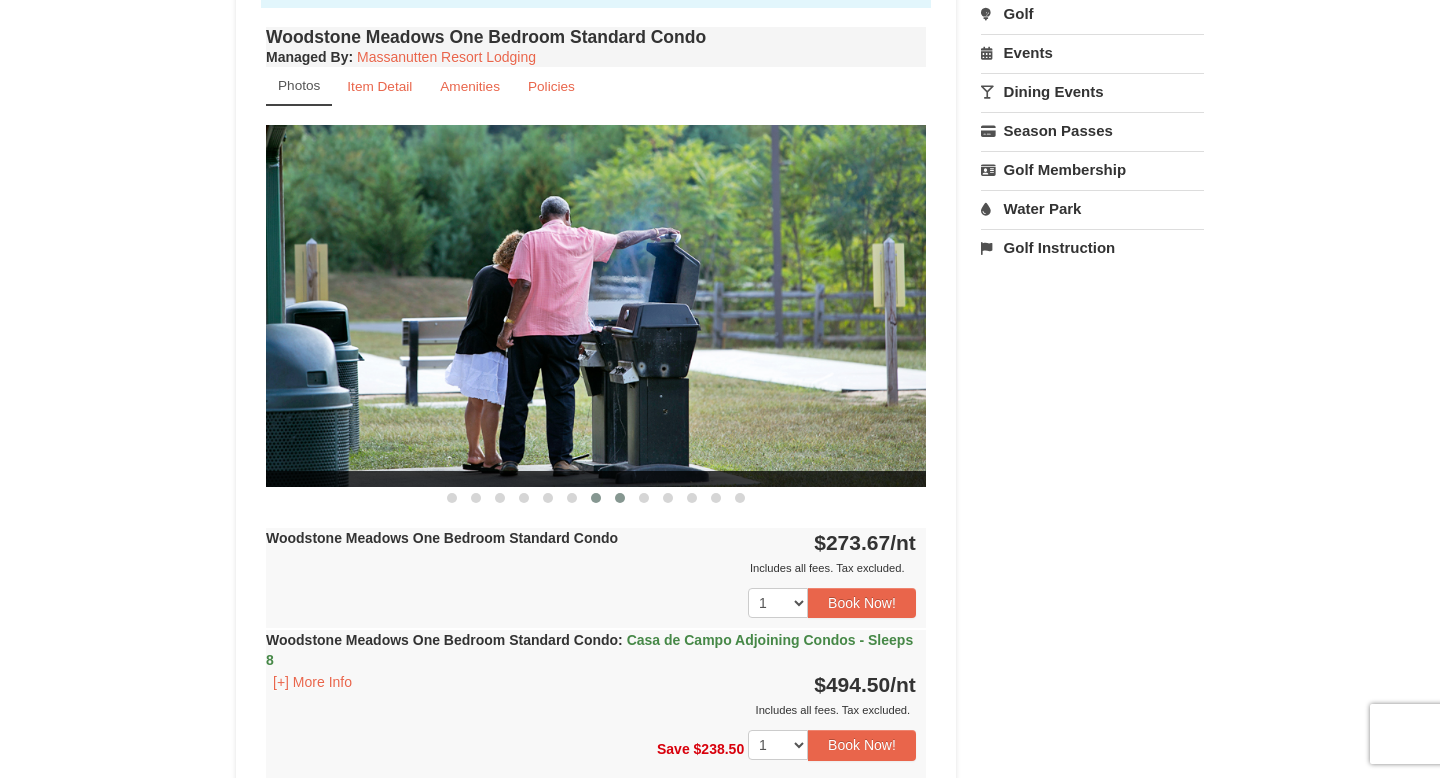 click at bounding box center (620, 498) 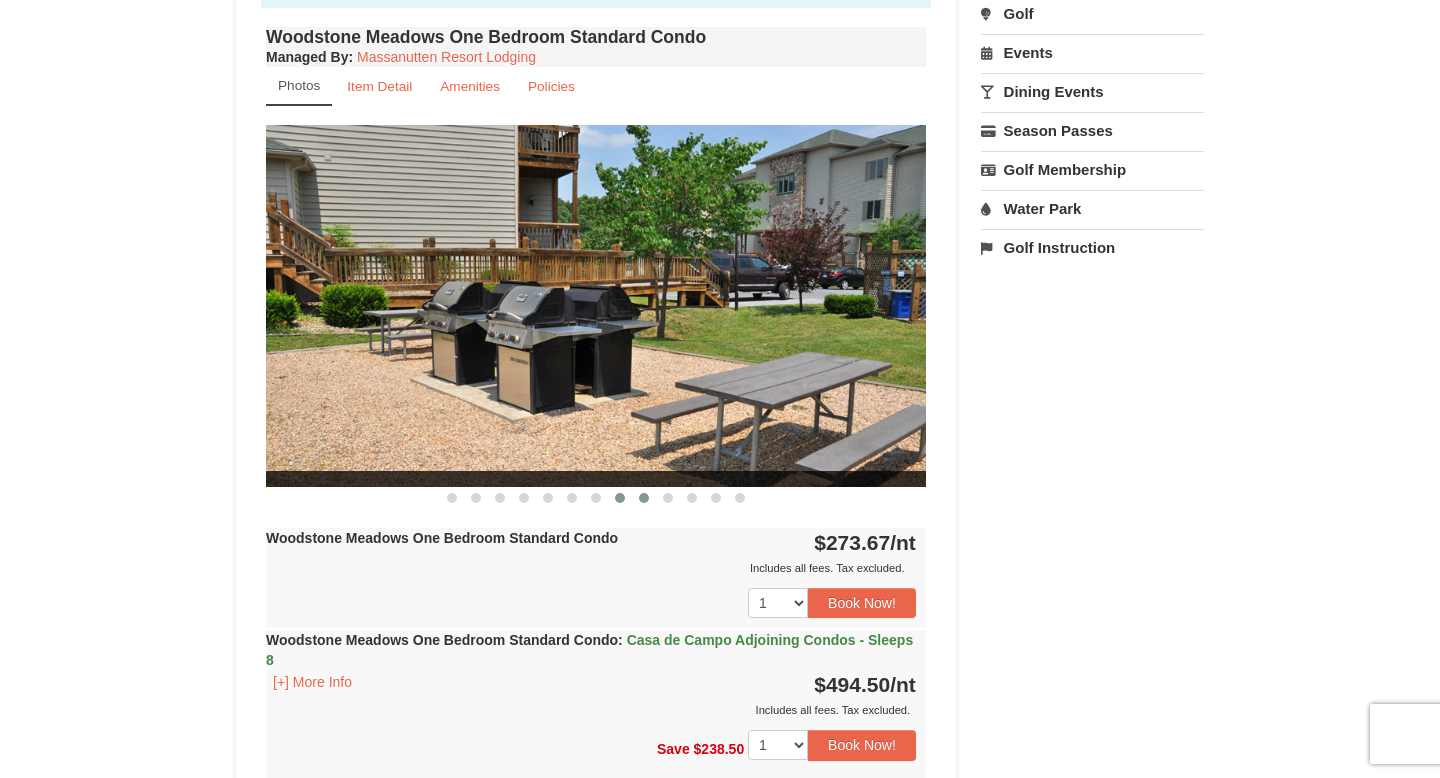 click at bounding box center (644, 498) 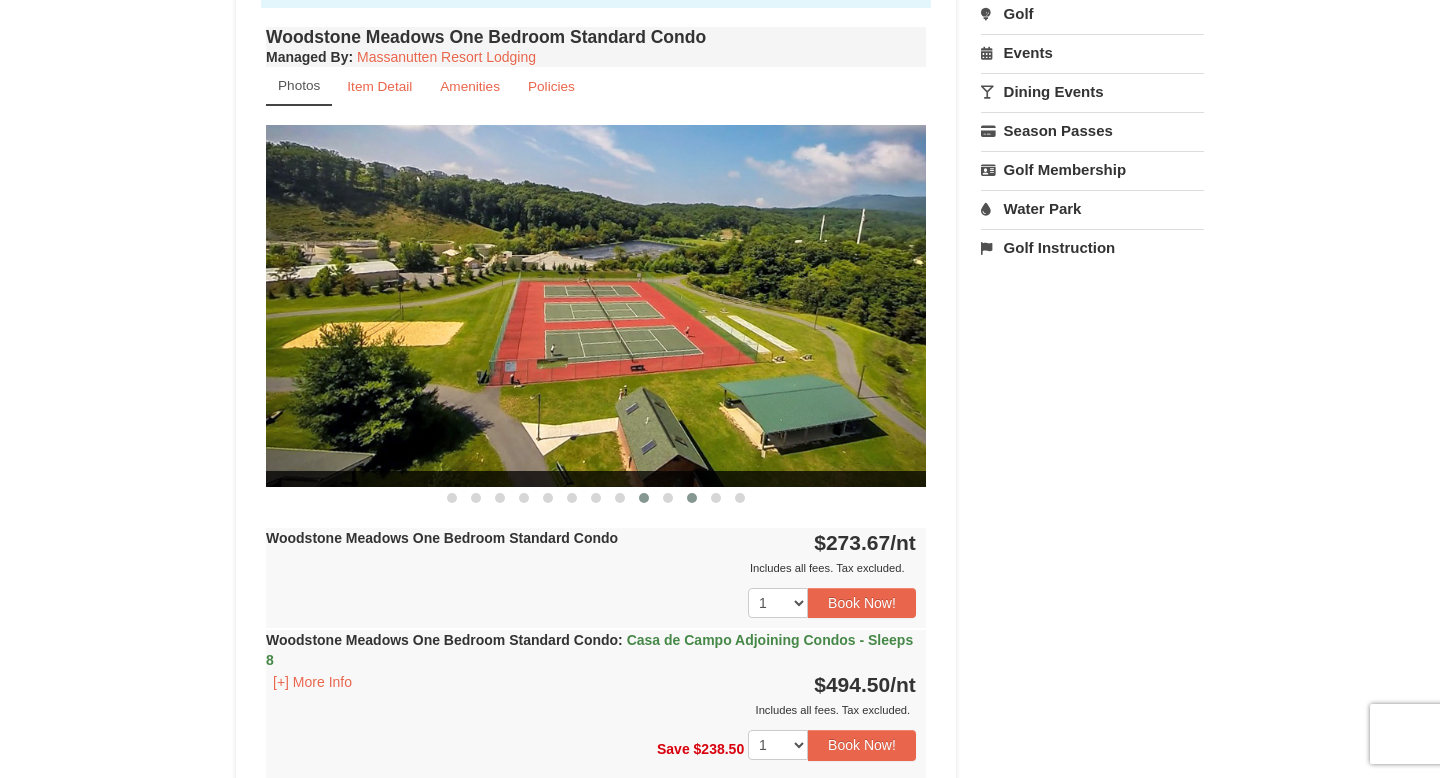 click at bounding box center [692, 498] 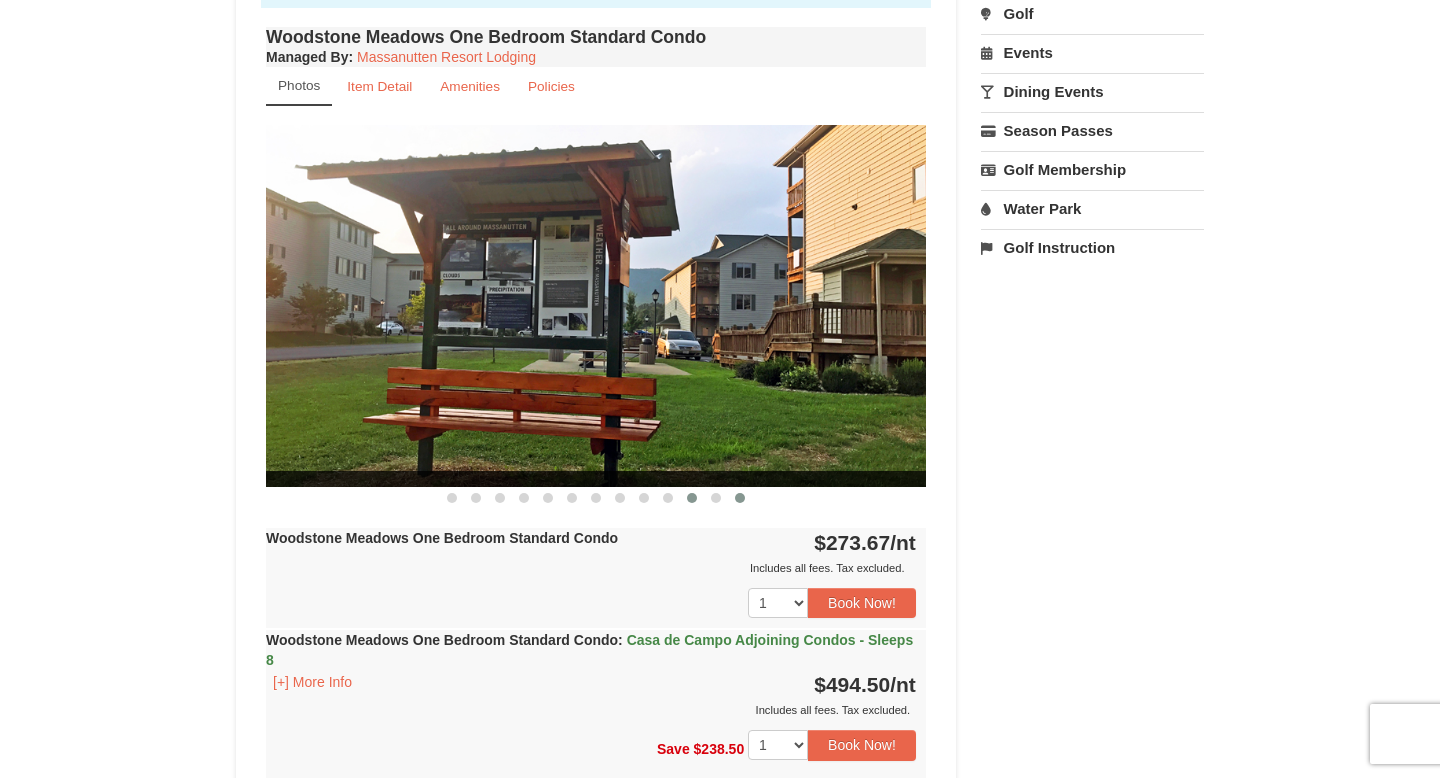 click at bounding box center [740, 498] 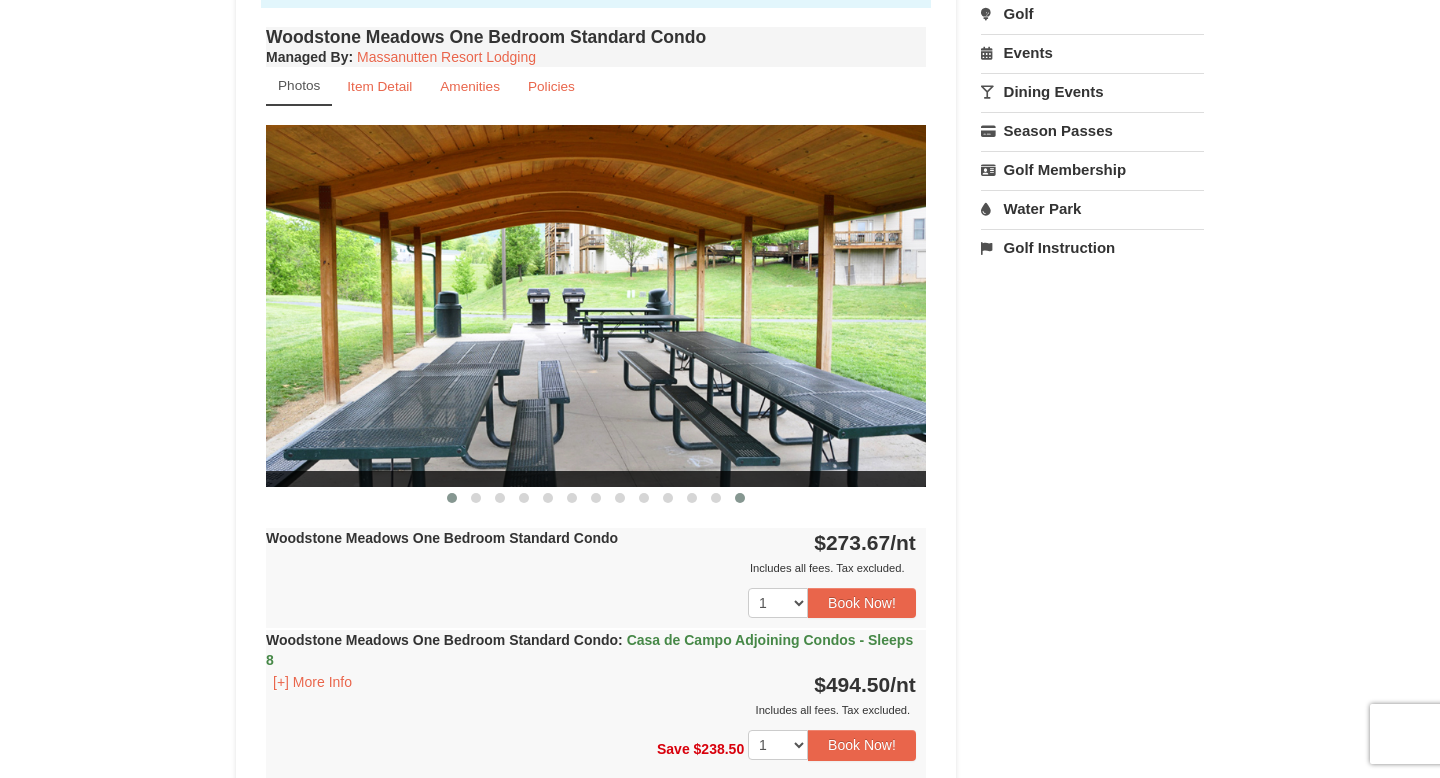 click at bounding box center [452, 498] 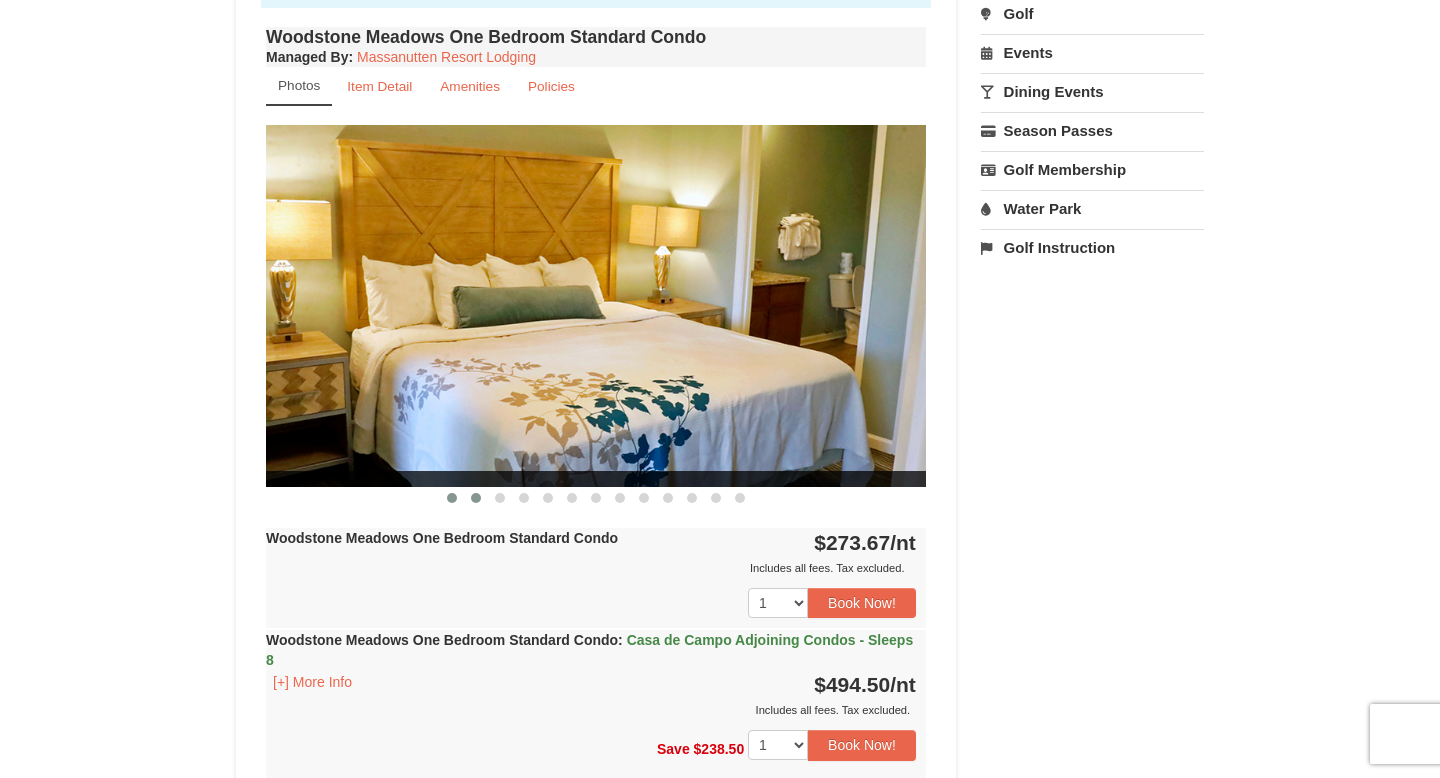 click at bounding box center [476, 498] 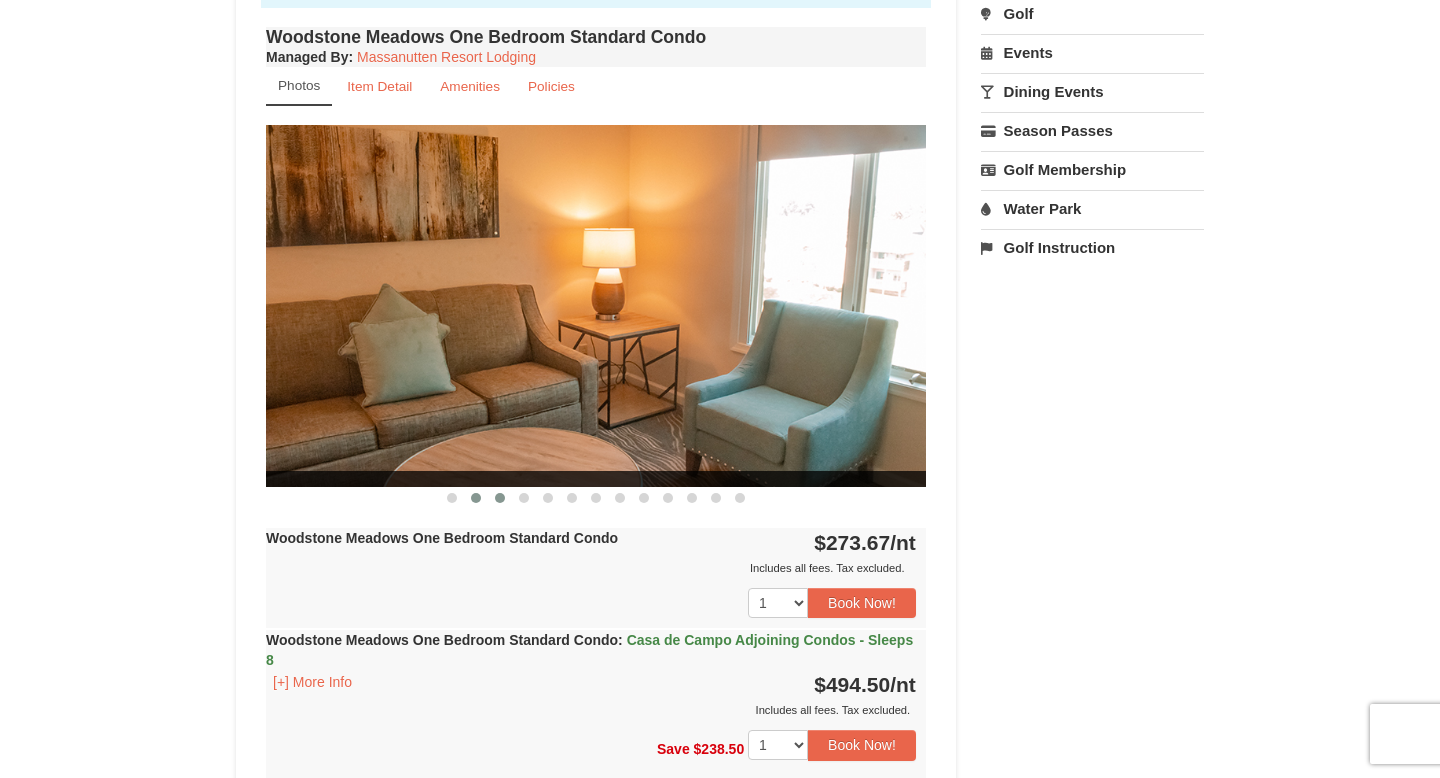 click at bounding box center [500, 498] 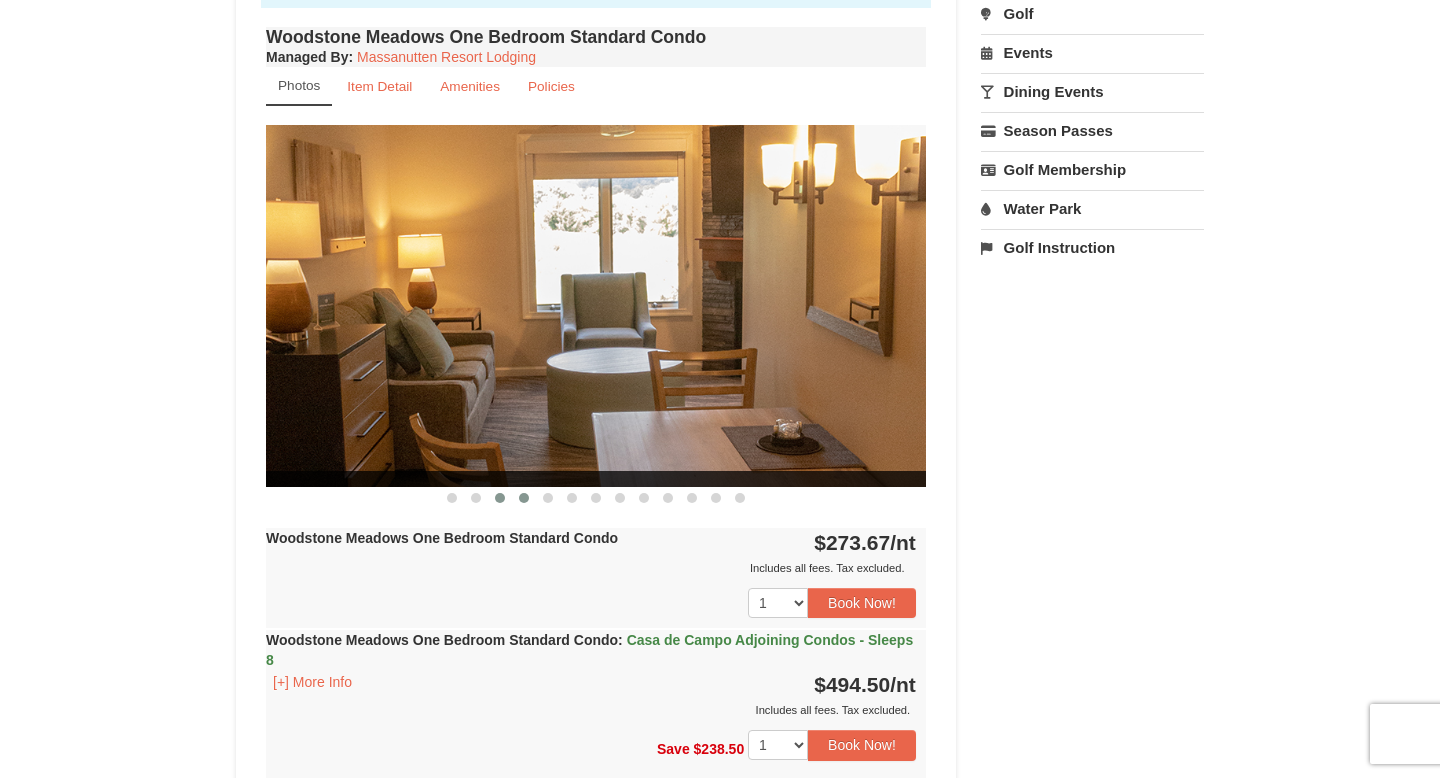 click at bounding box center (524, 498) 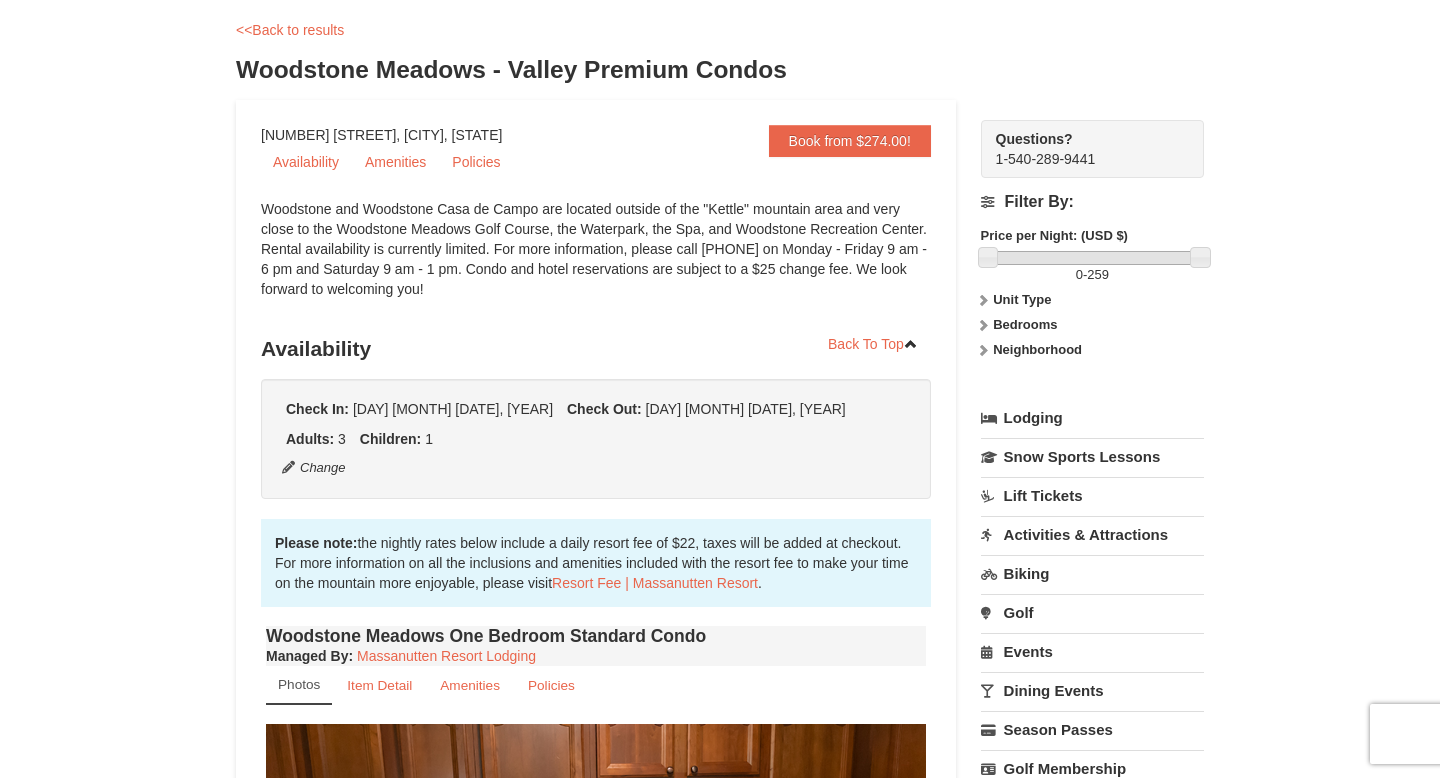 scroll, scrollTop: 45, scrollLeft: 0, axis: vertical 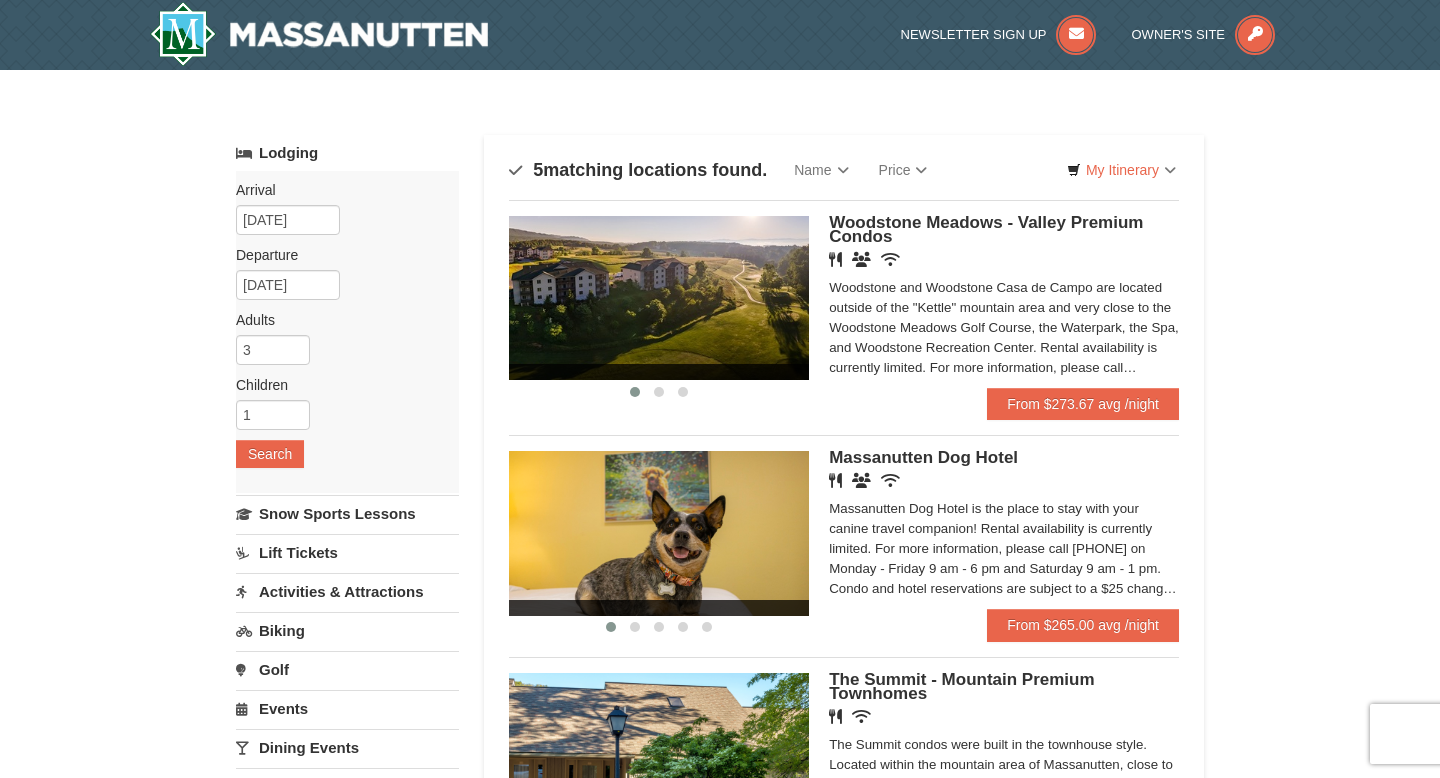 click at bounding box center [659, 298] 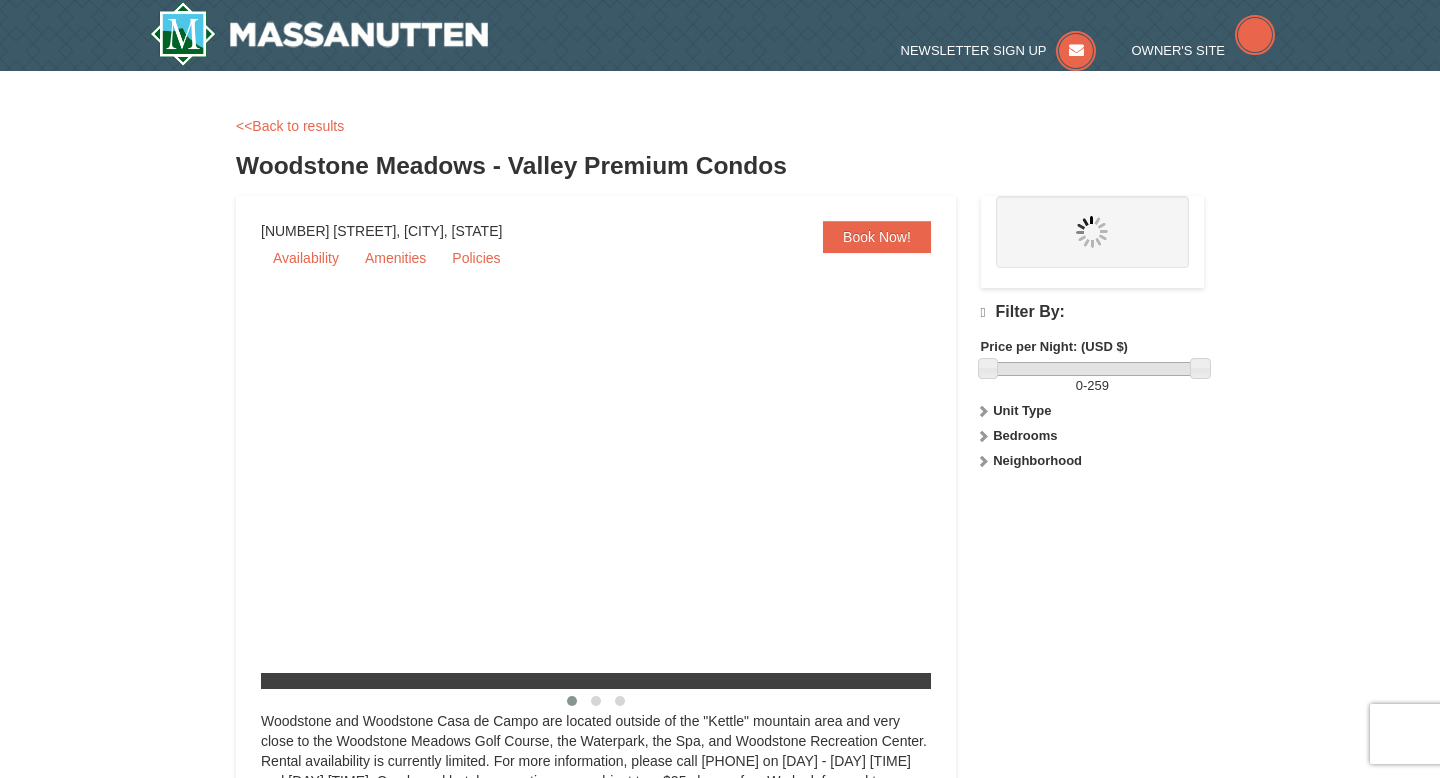 scroll, scrollTop: 0, scrollLeft: 0, axis: both 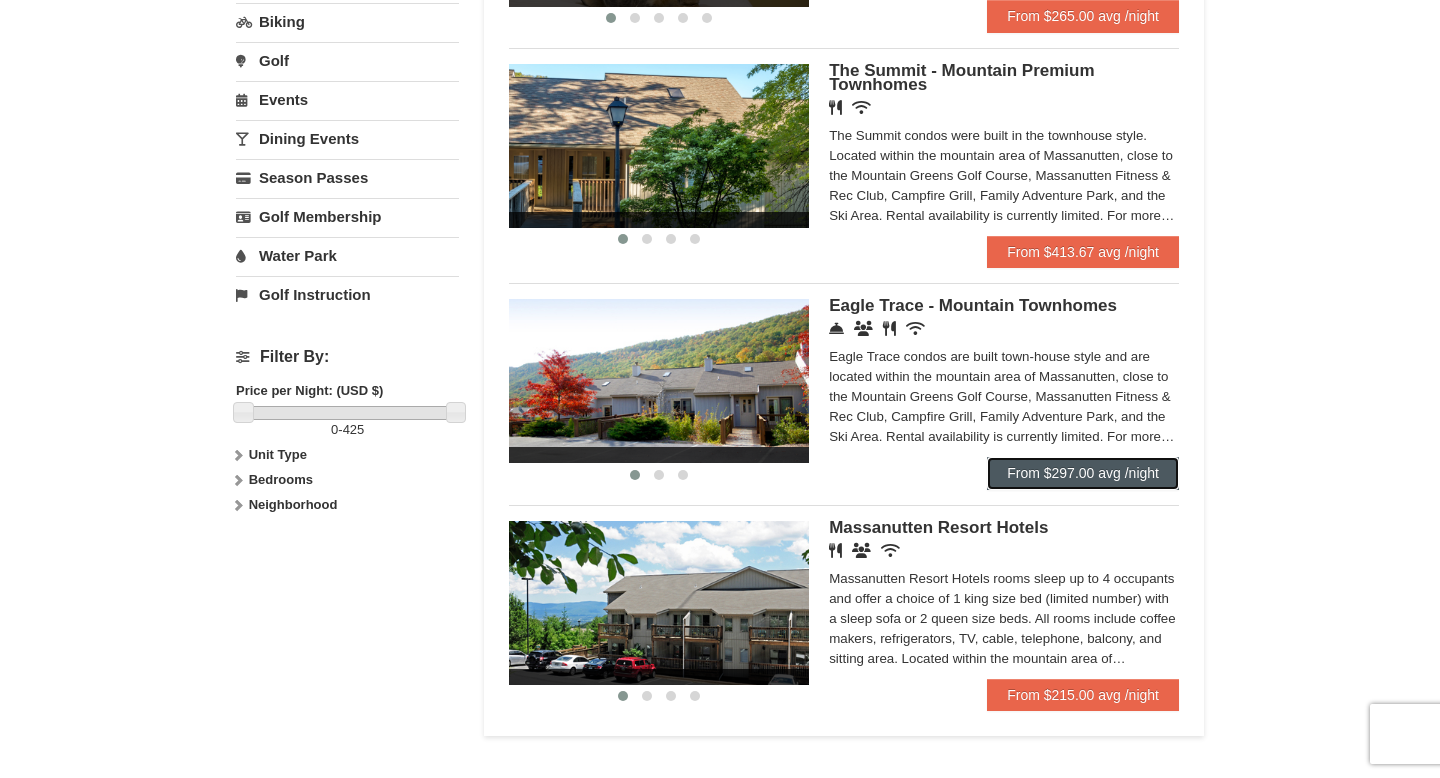 click on "From $297.00 avg /night" at bounding box center [1083, 473] 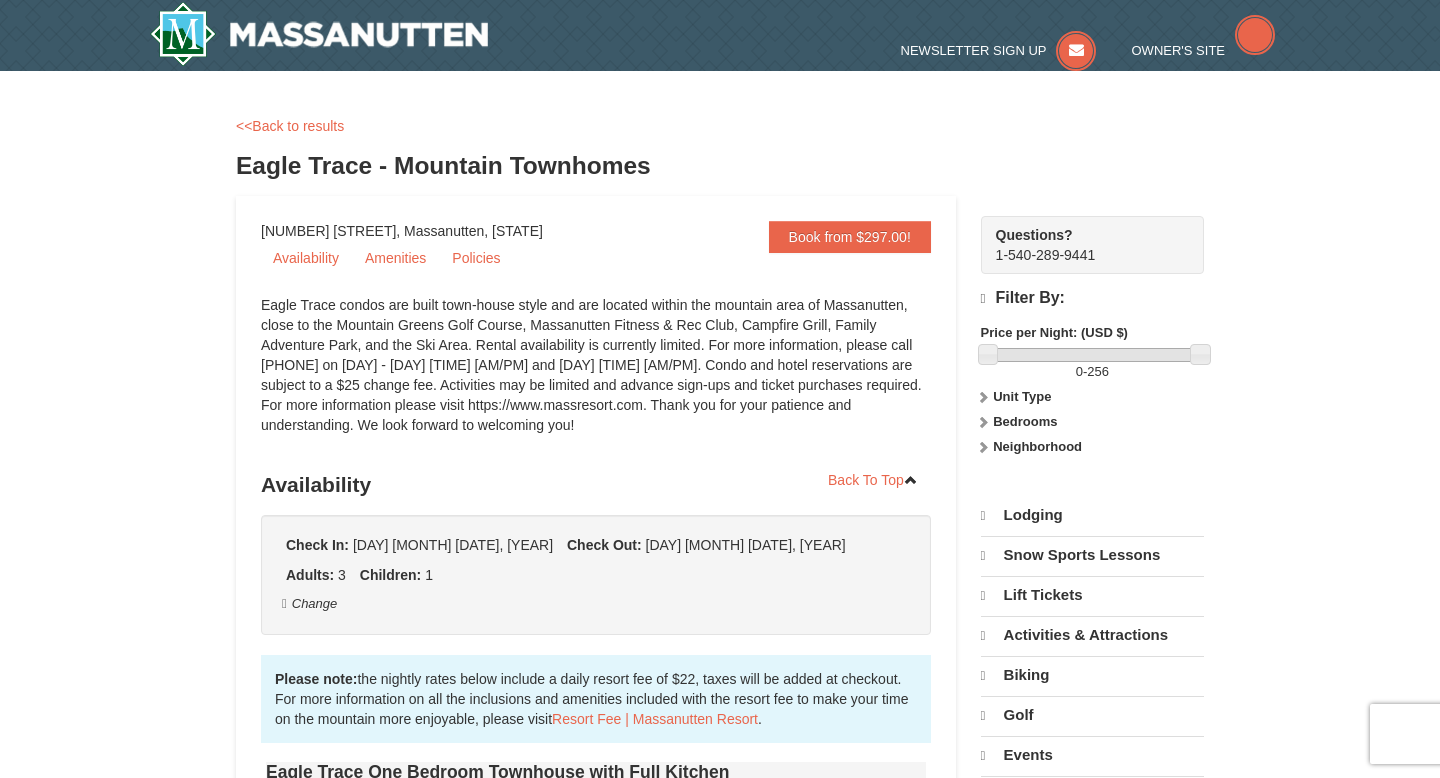 scroll, scrollTop: 0, scrollLeft: 0, axis: both 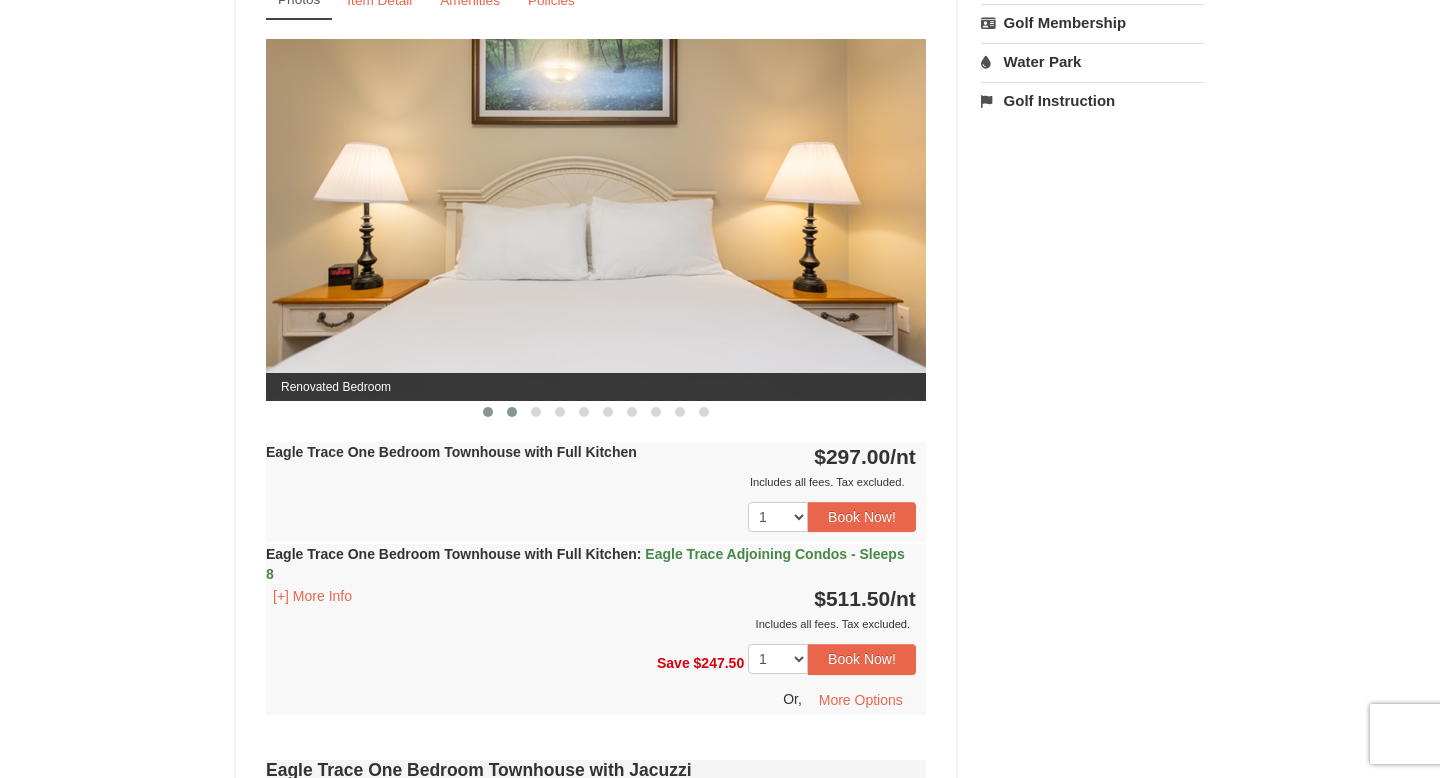 click at bounding box center [512, 412] 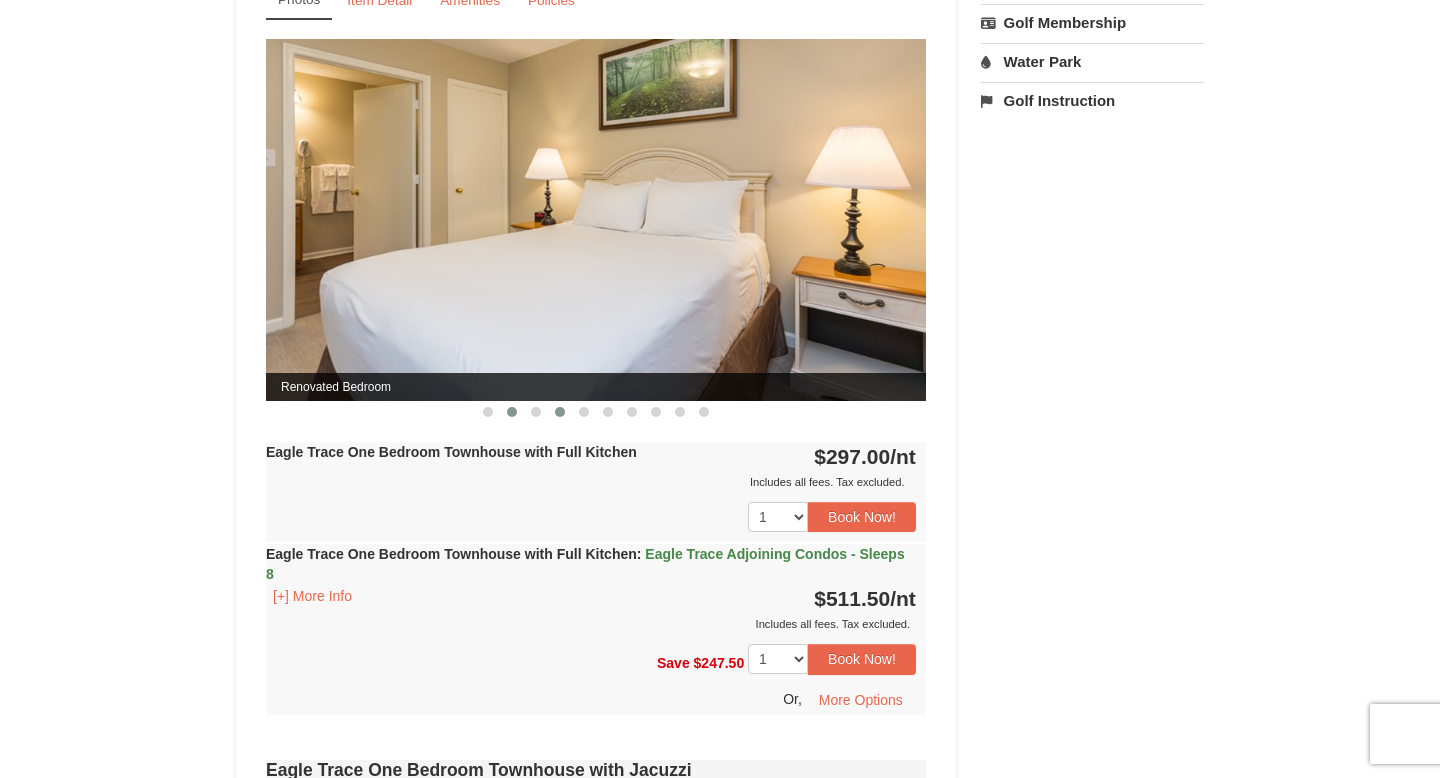 click at bounding box center [560, 412] 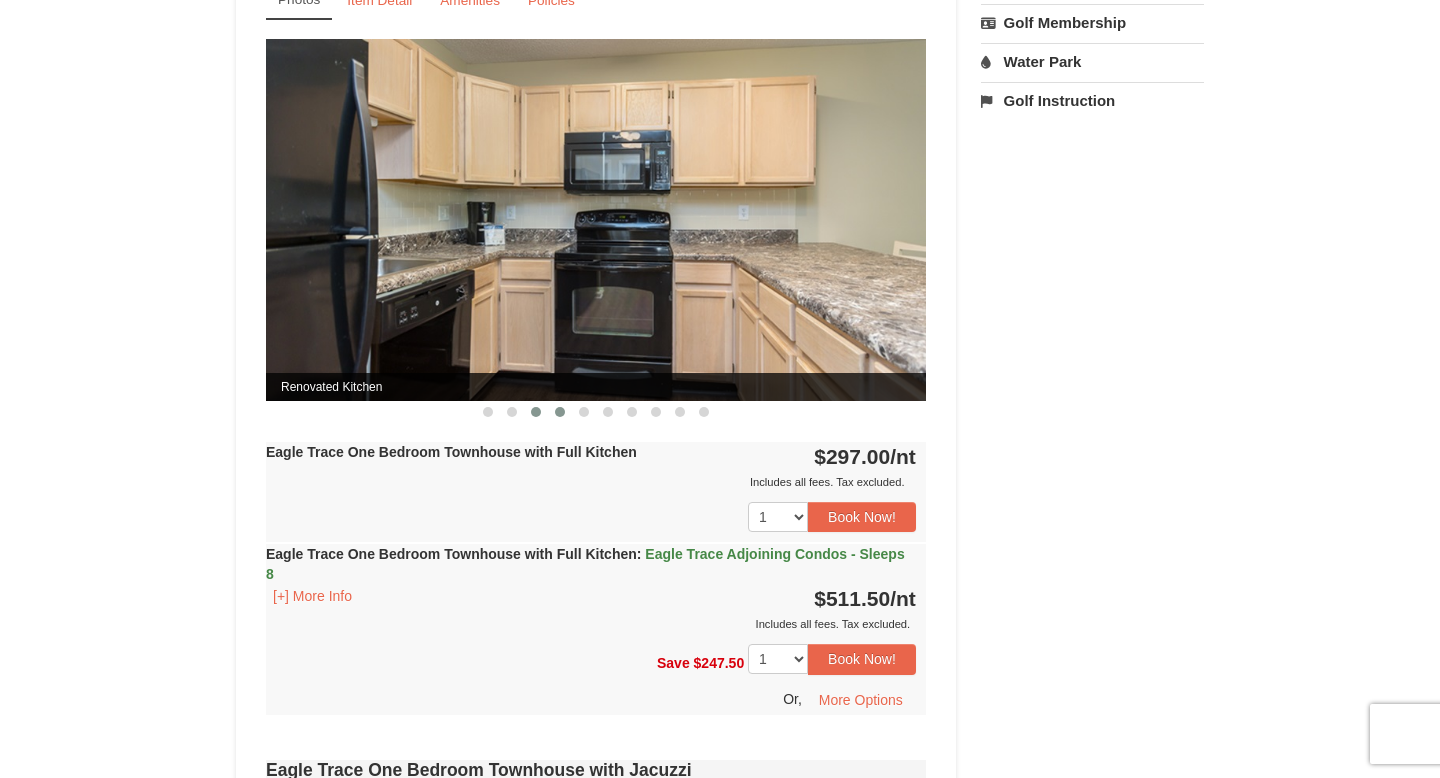 click at bounding box center (536, 412) 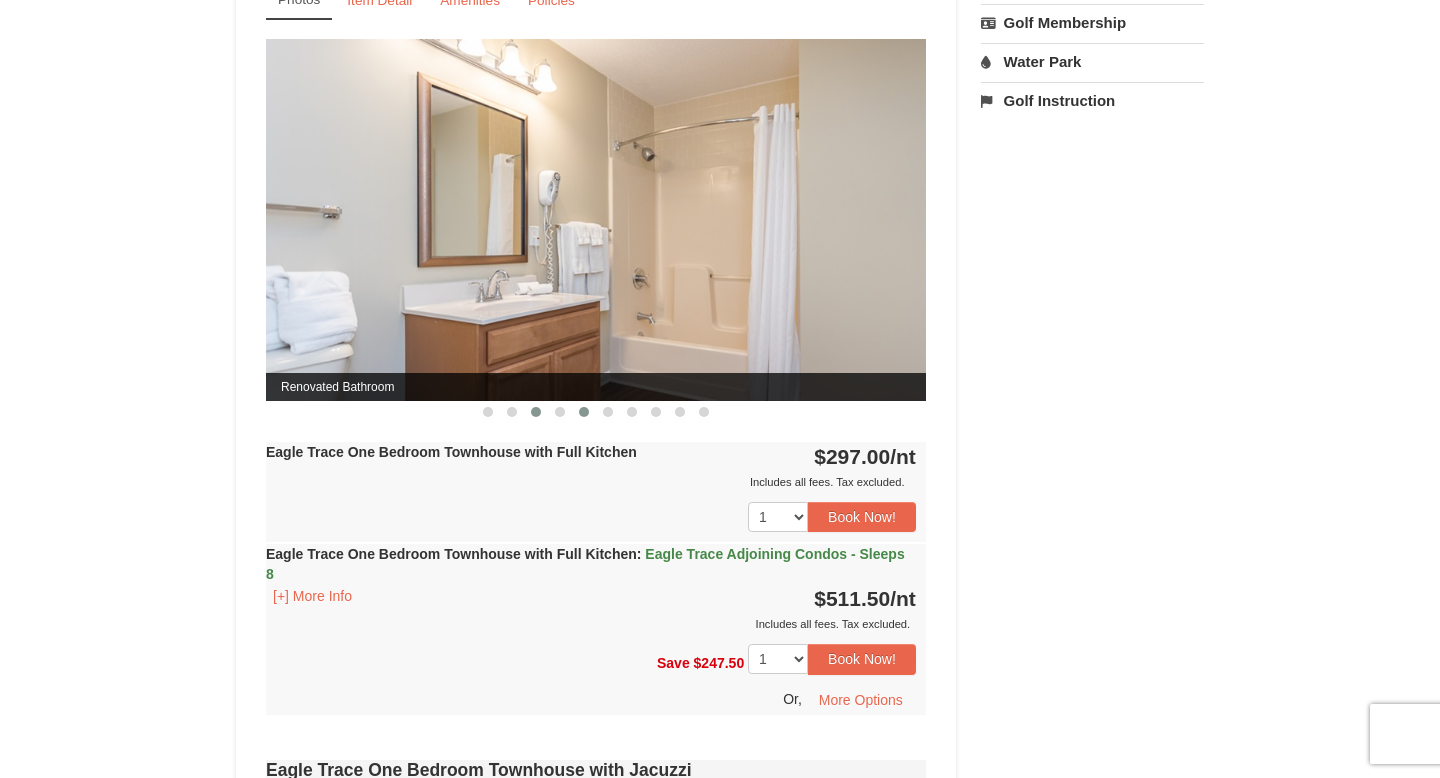 click at bounding box center (584, 412) 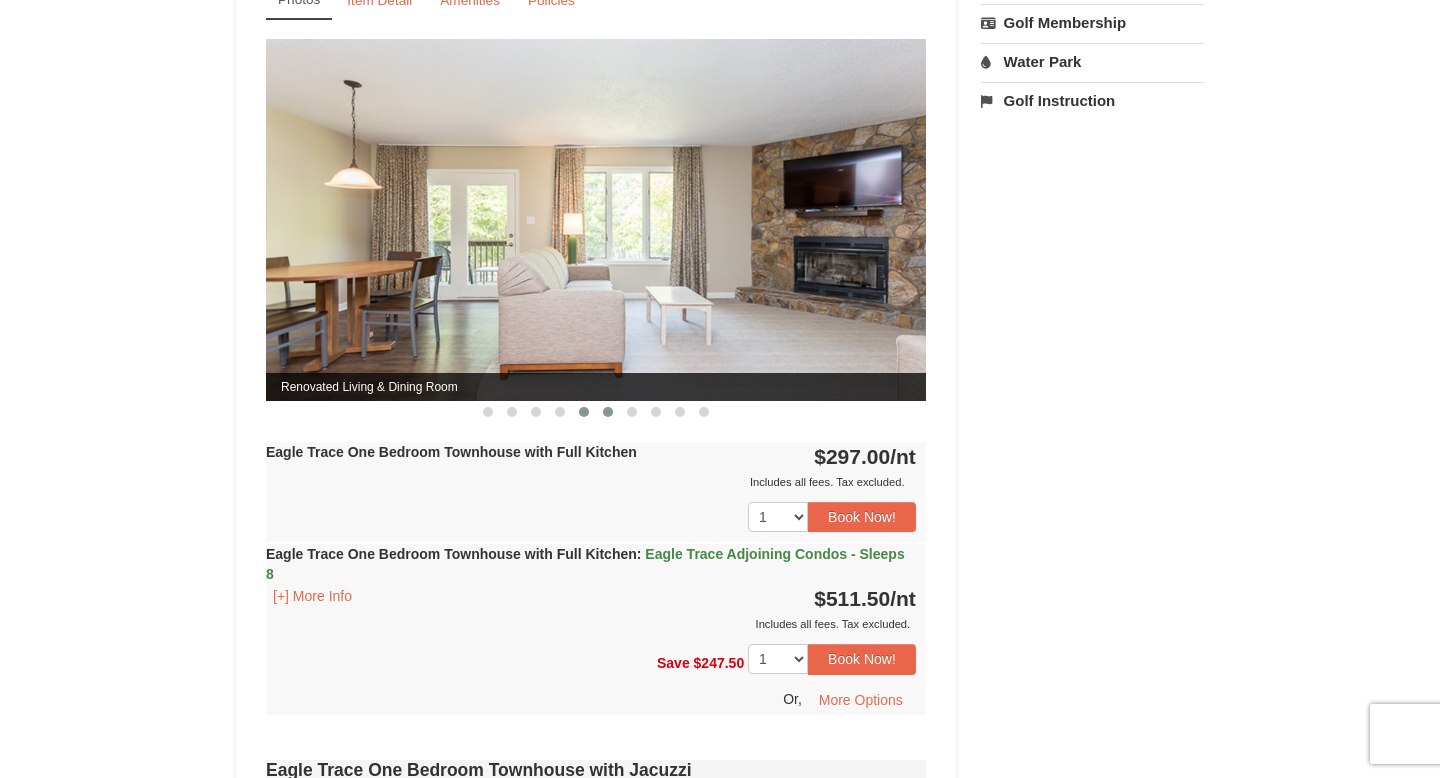 click at bounding box center [608, 412] 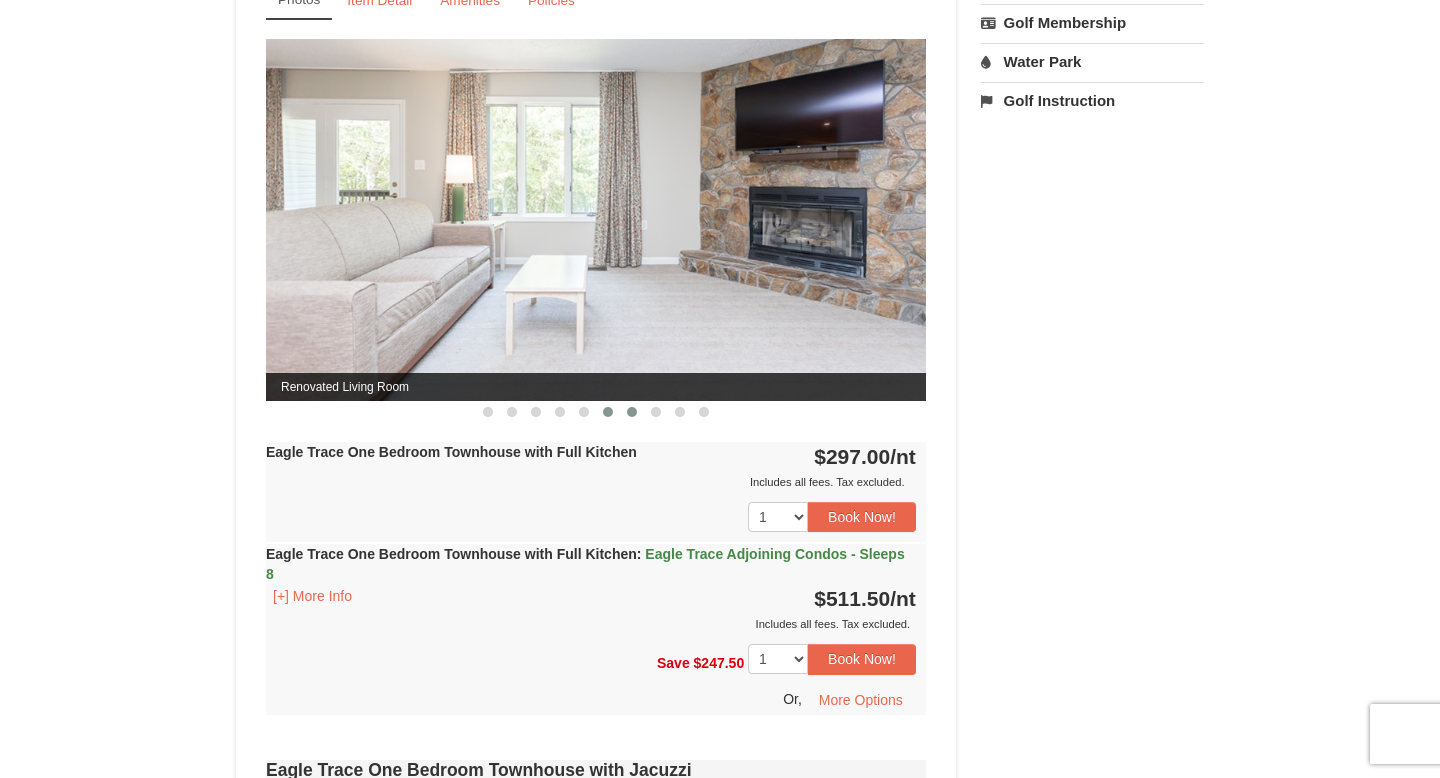 click at bounding box center [632, 412] 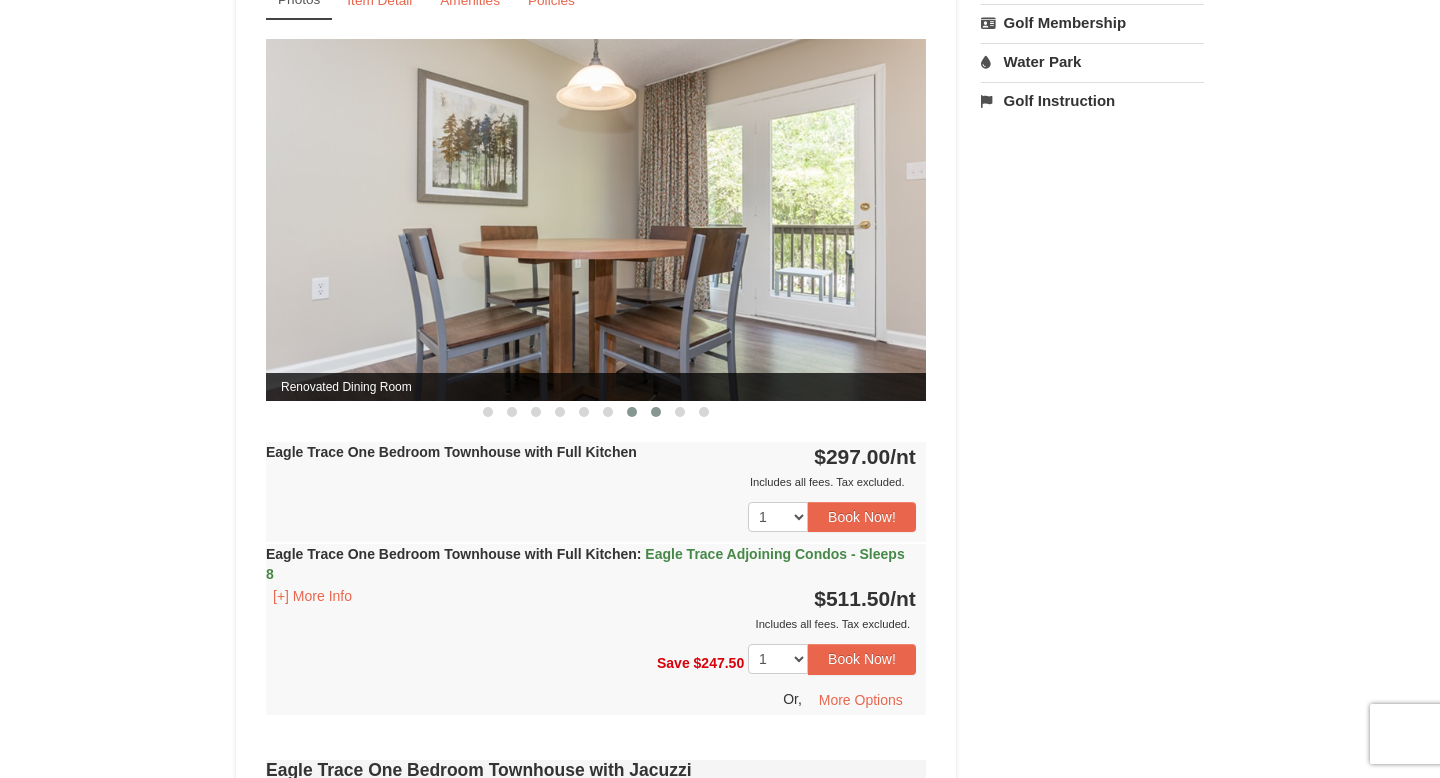 click at bounding box center (656, 412) 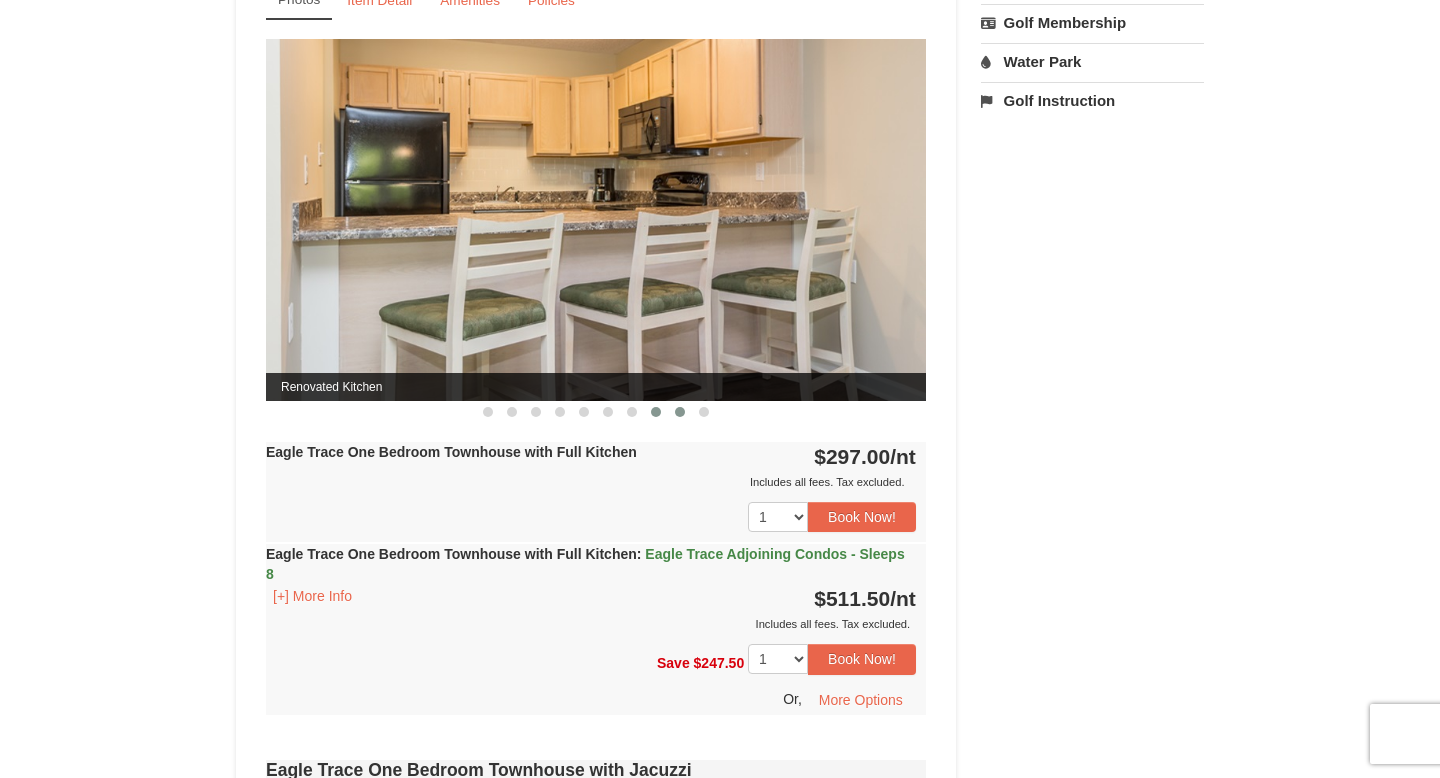 click at bounding box center [680, 412] 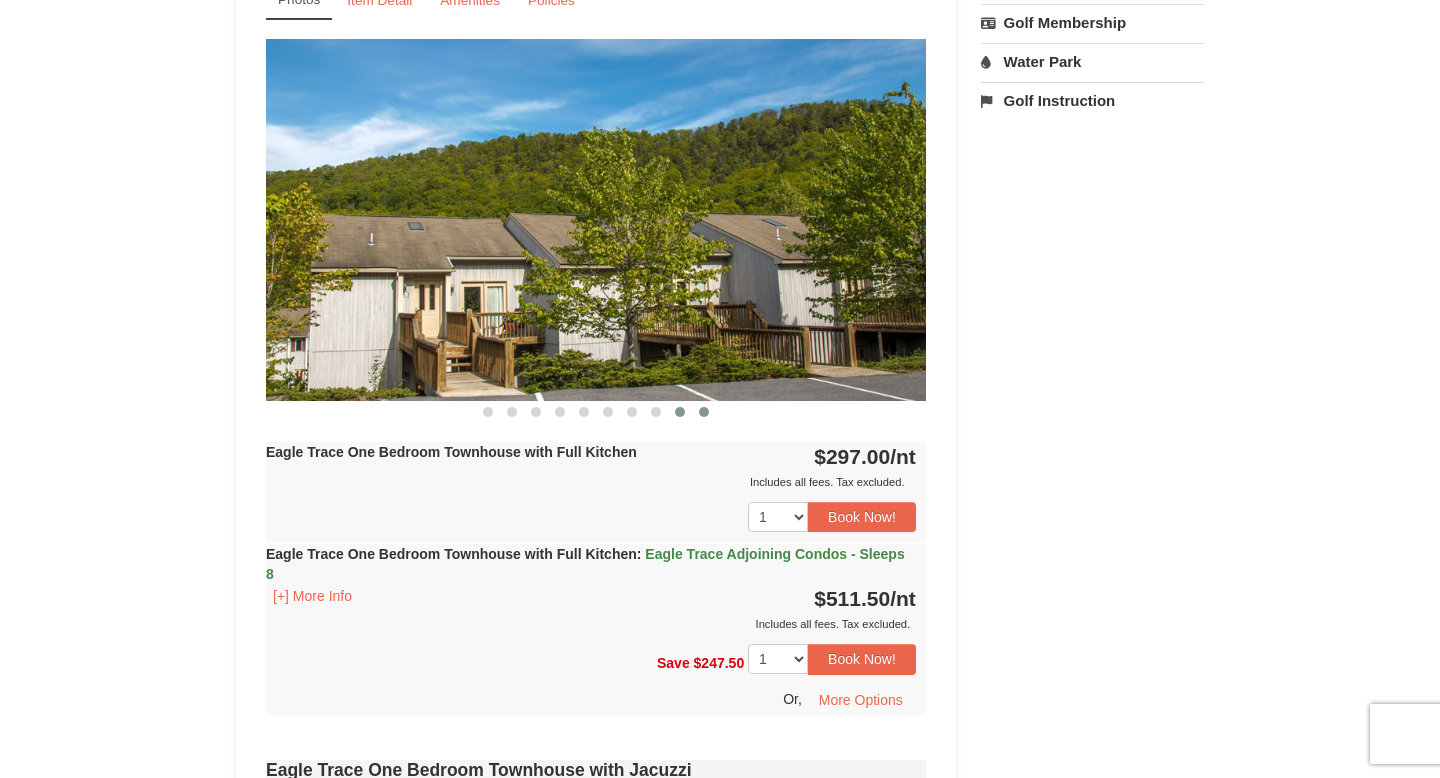 click at bounding box center [704, 412] 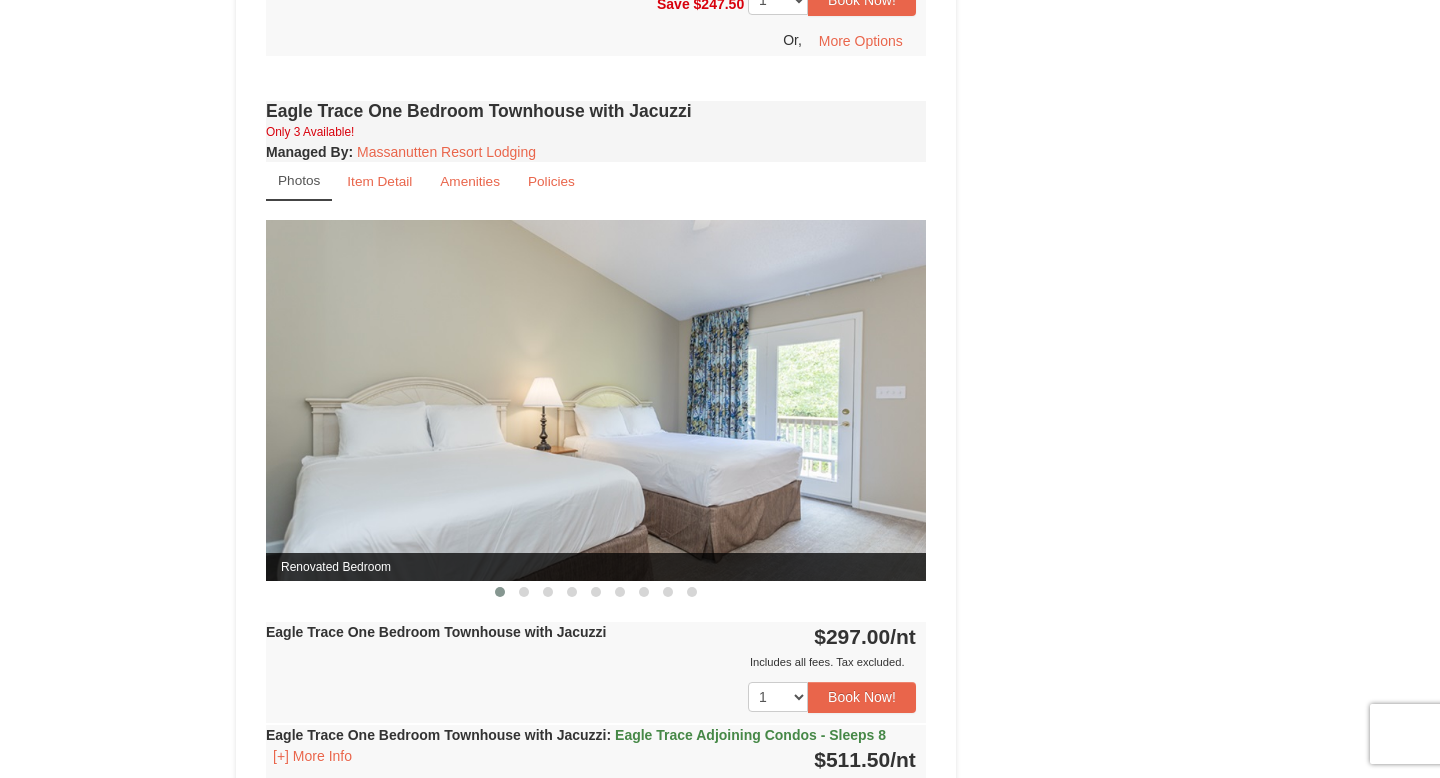 scroll, scrollTop: 1561, scrollLeft: 0, axis: vertical 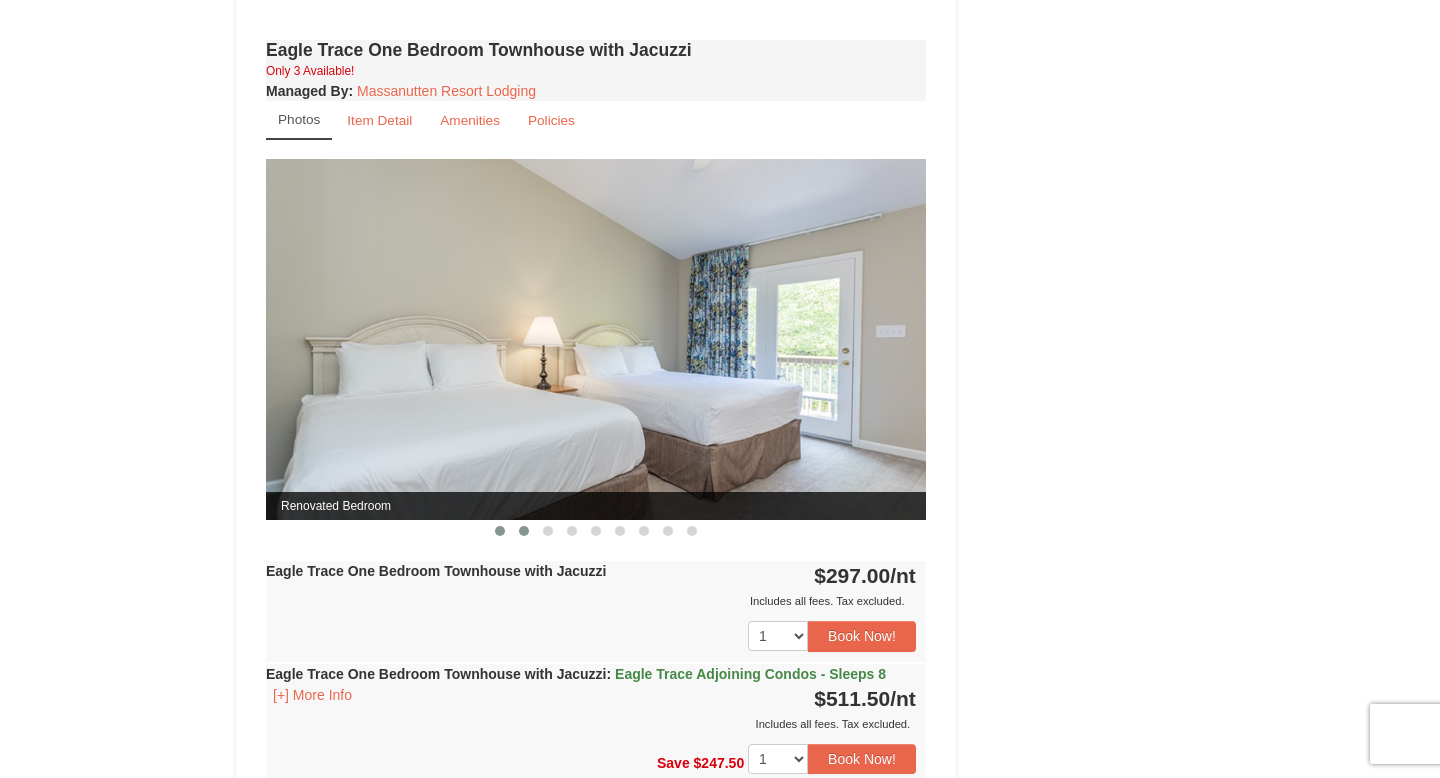 click at bounding box center (524, 531) 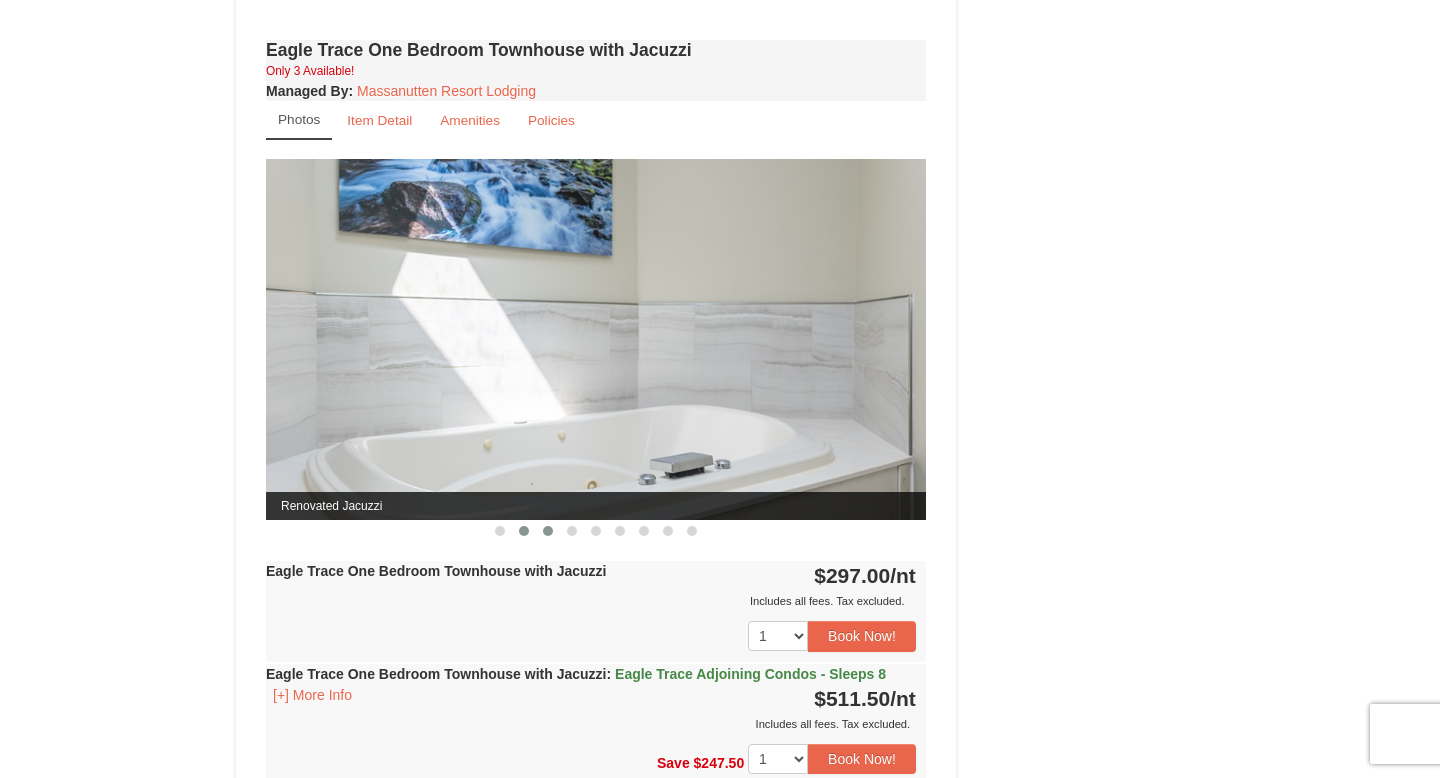 click at bounding box center [548, 531] 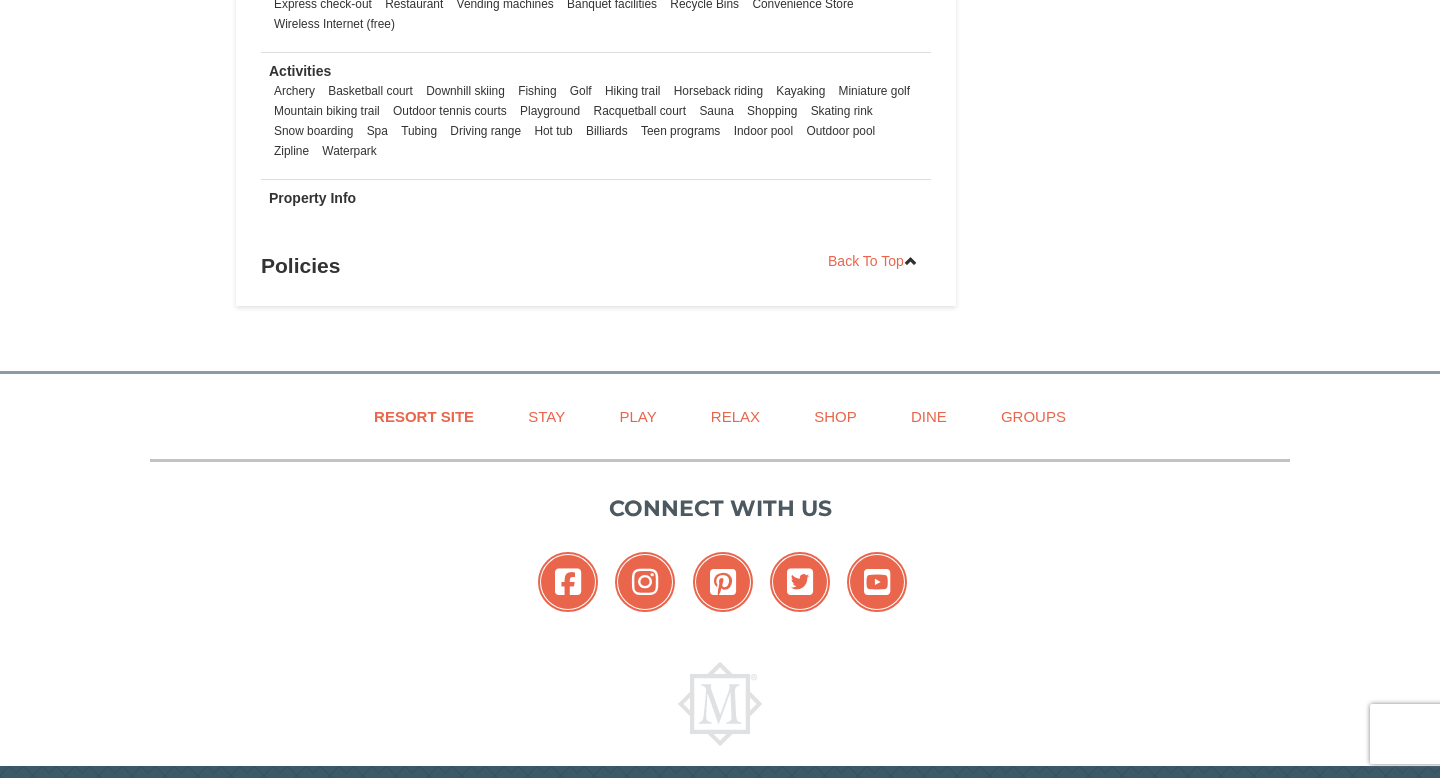 scroll, scrollTop: 2535, scrollLeft: 0, axis: vertical 